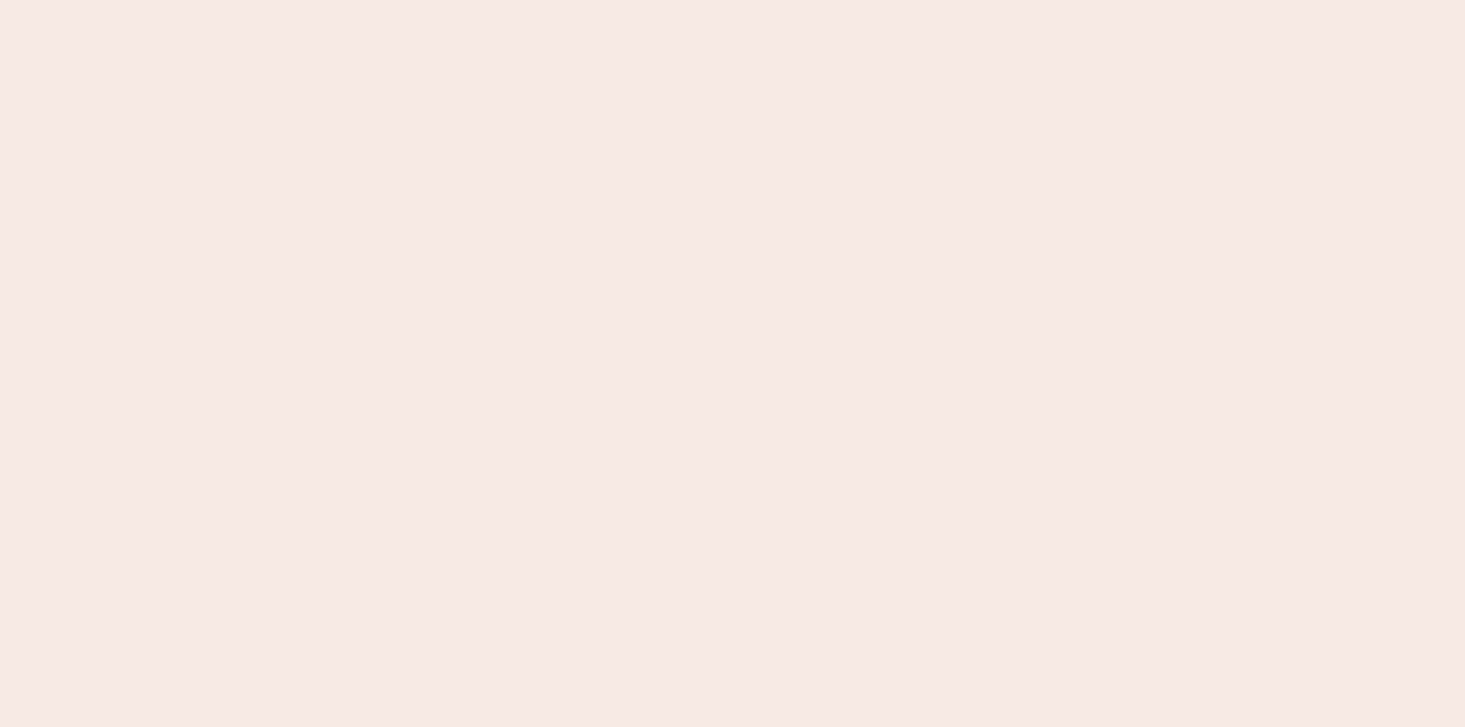scroll, scrollTop: 0, scrollLeft: 0, axis: both 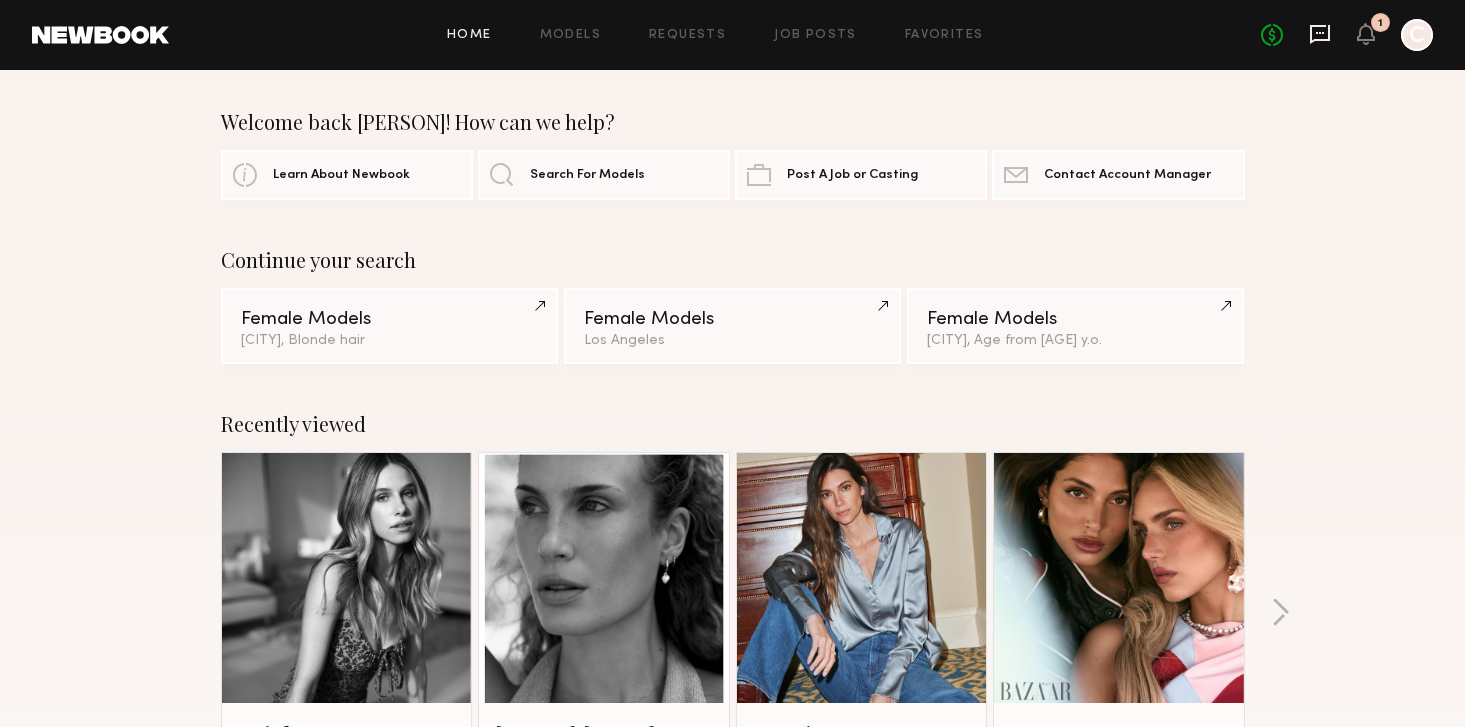 click 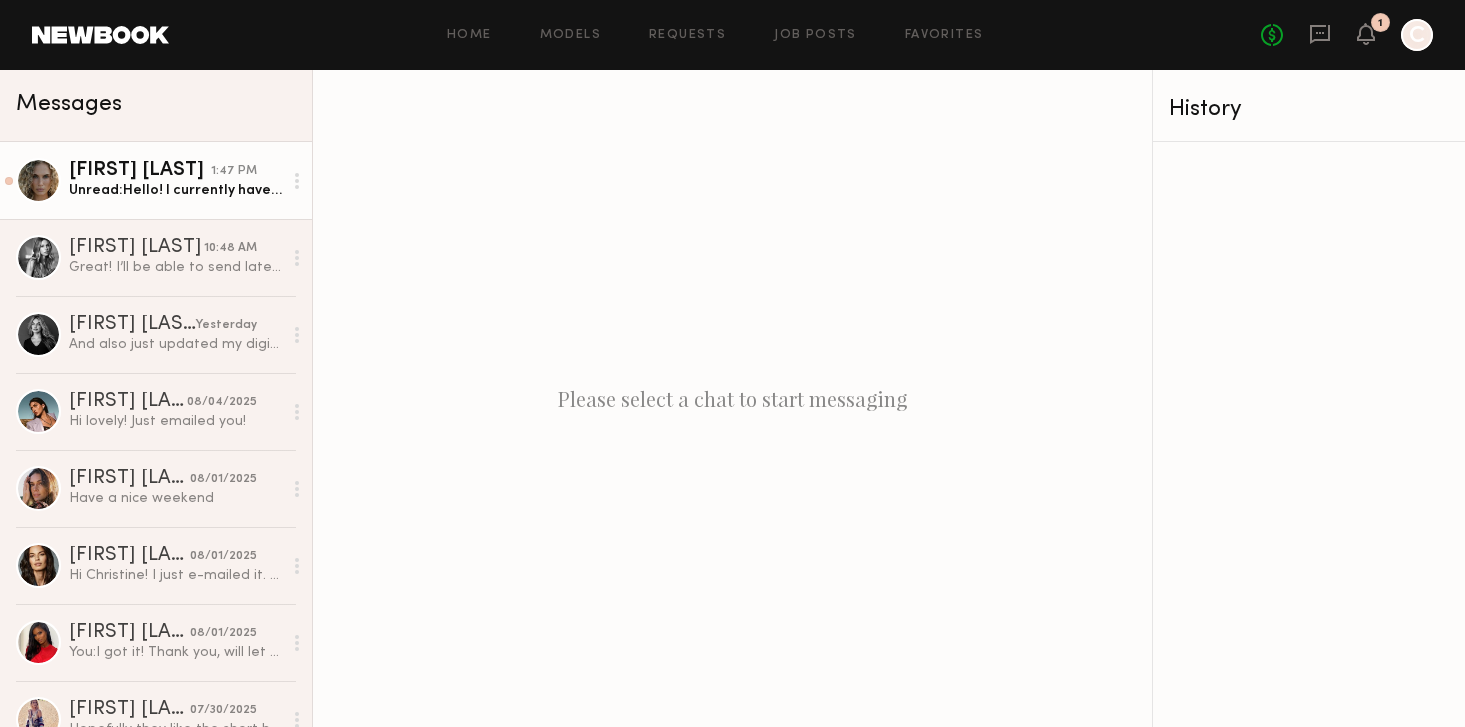 click on "[NAME] [LAST]" 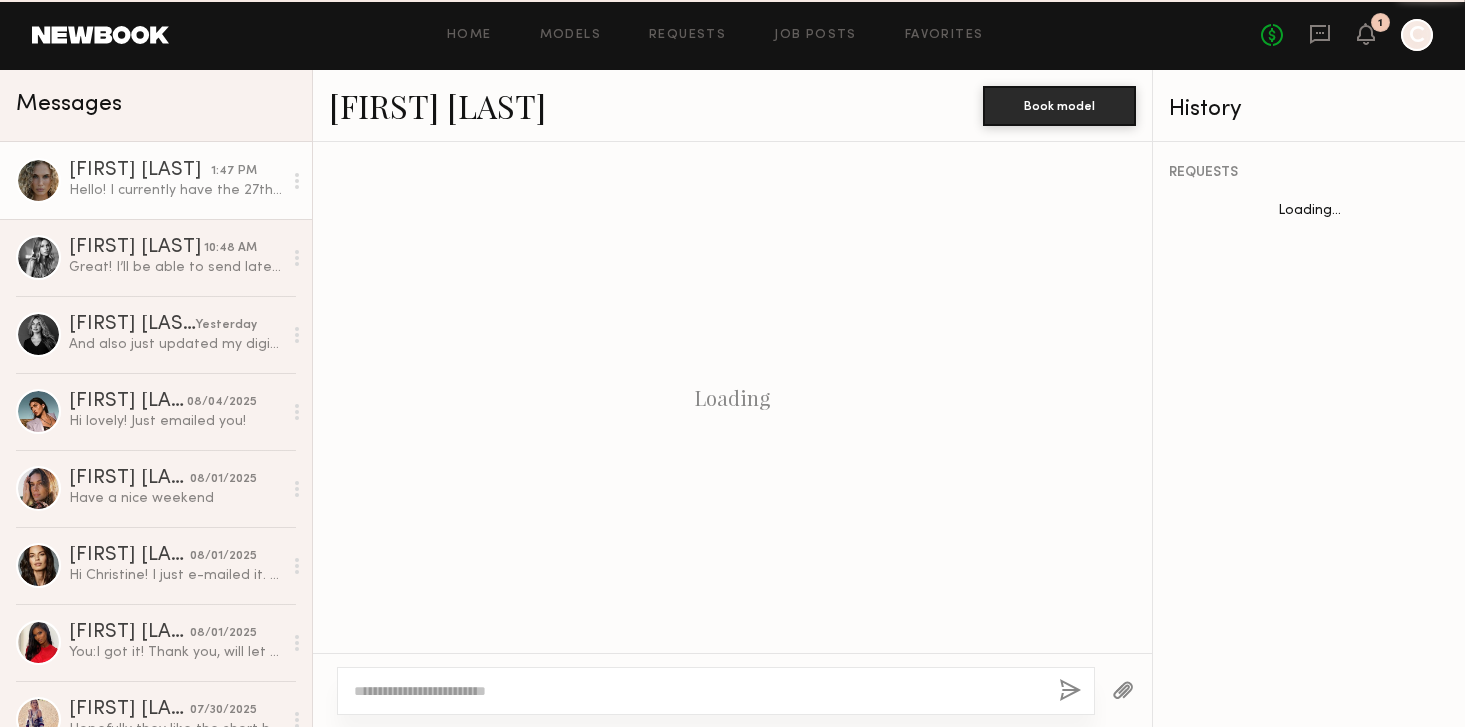 scroll, scrollTop: 432, scrollLeft: 0, axis: vertical 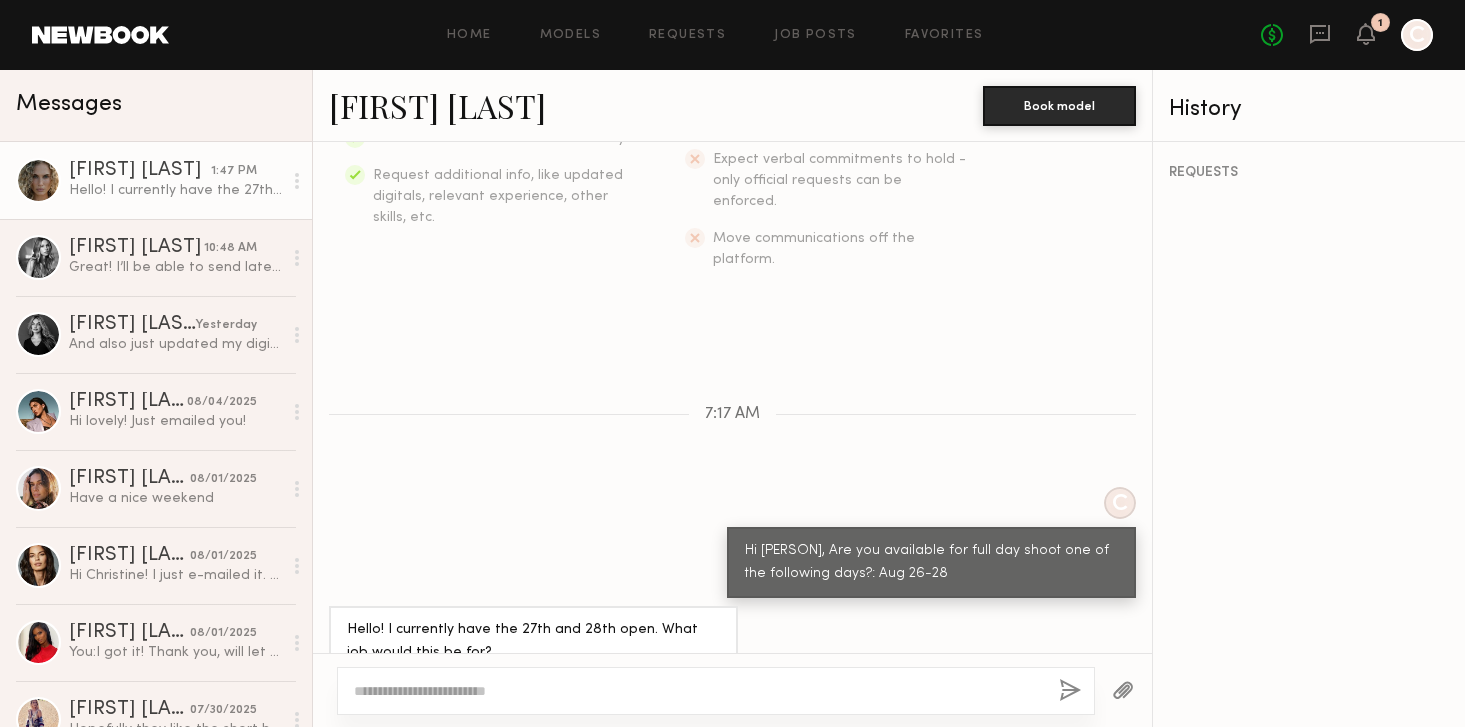 click 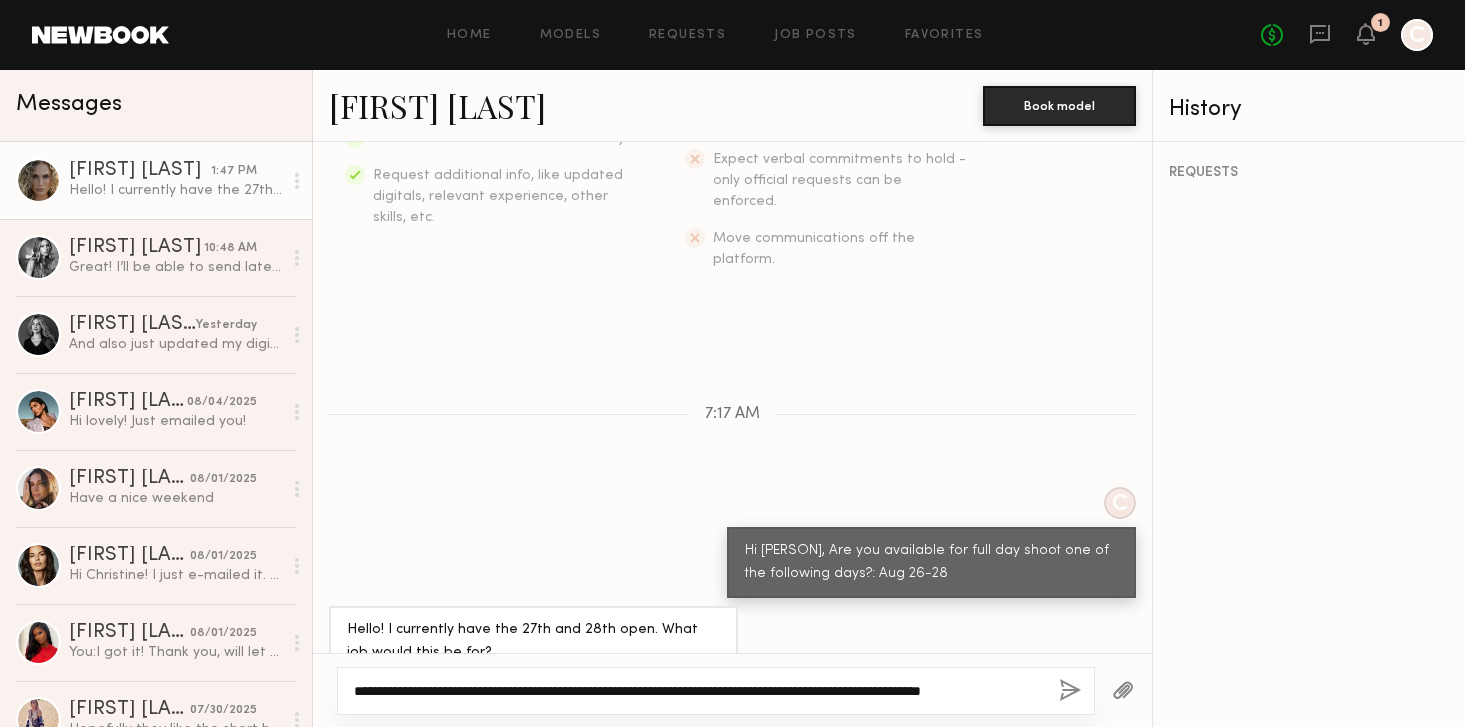 paste on "**********" 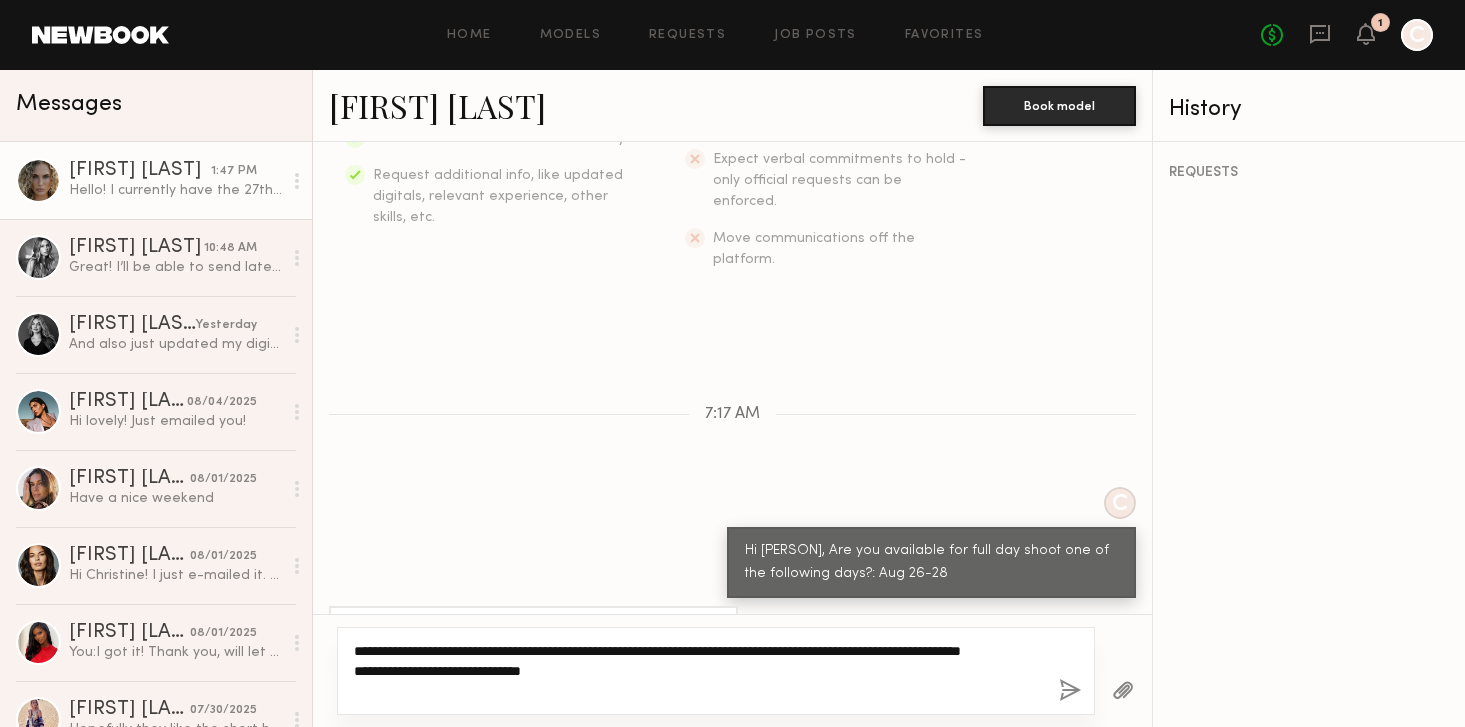 drag, startPoint x: 424, startPoint y: 689, endPoint x: 354, endPoint y: 673, distance: 71.80529 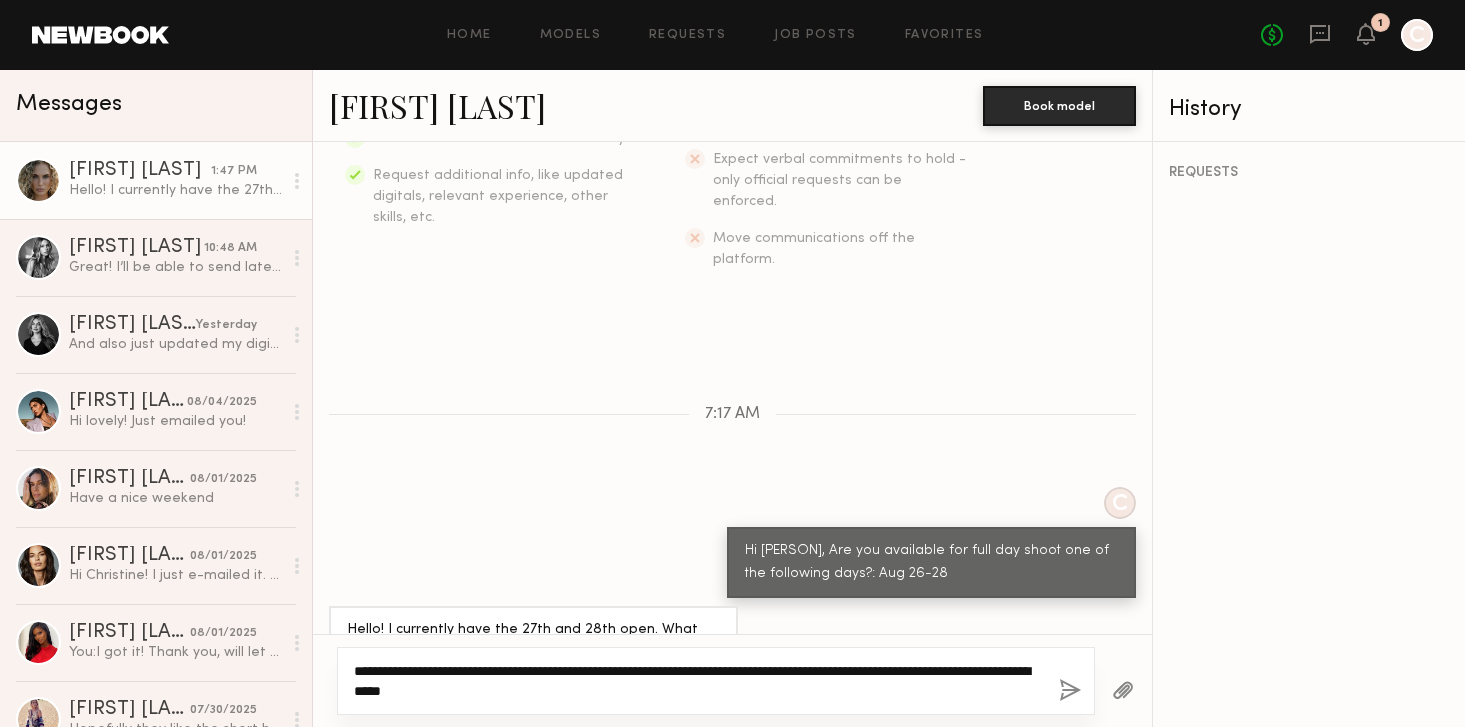 click on "**********" 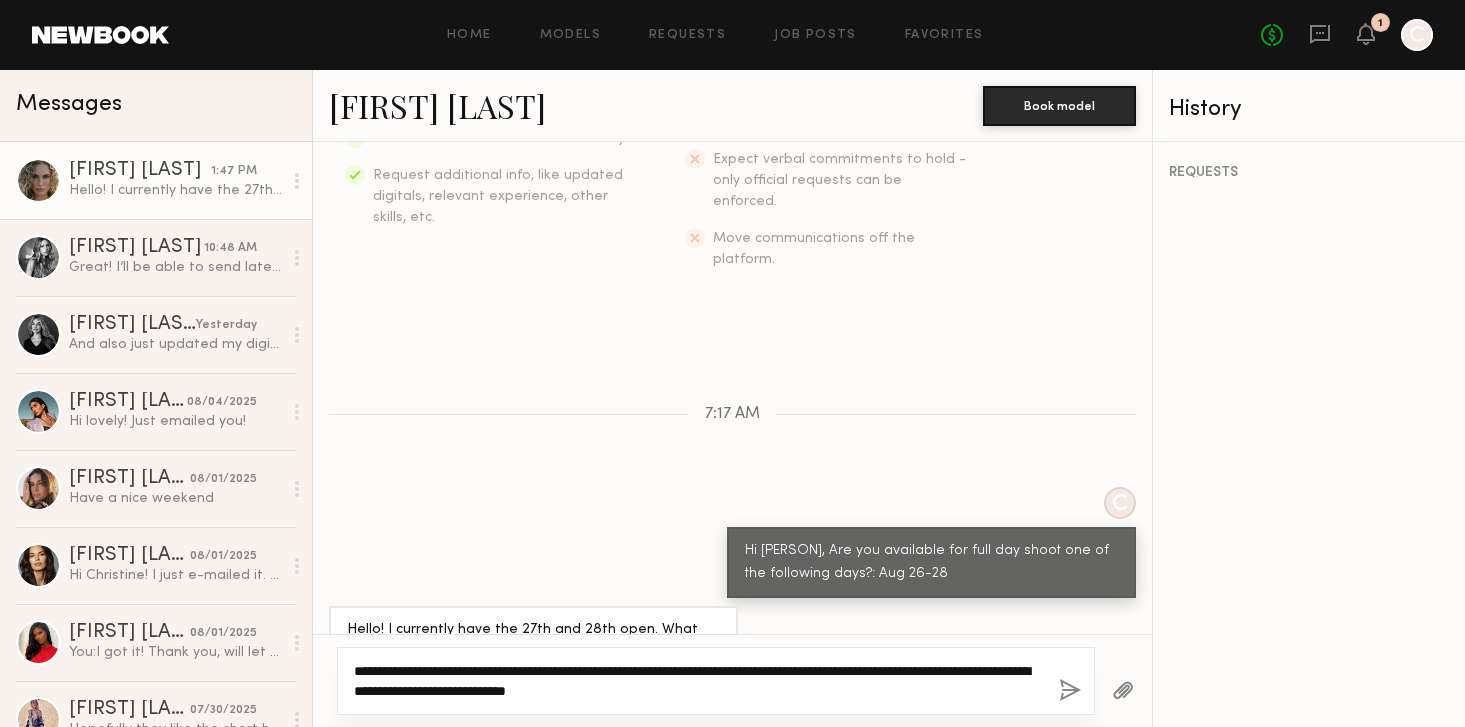 click on "**********" 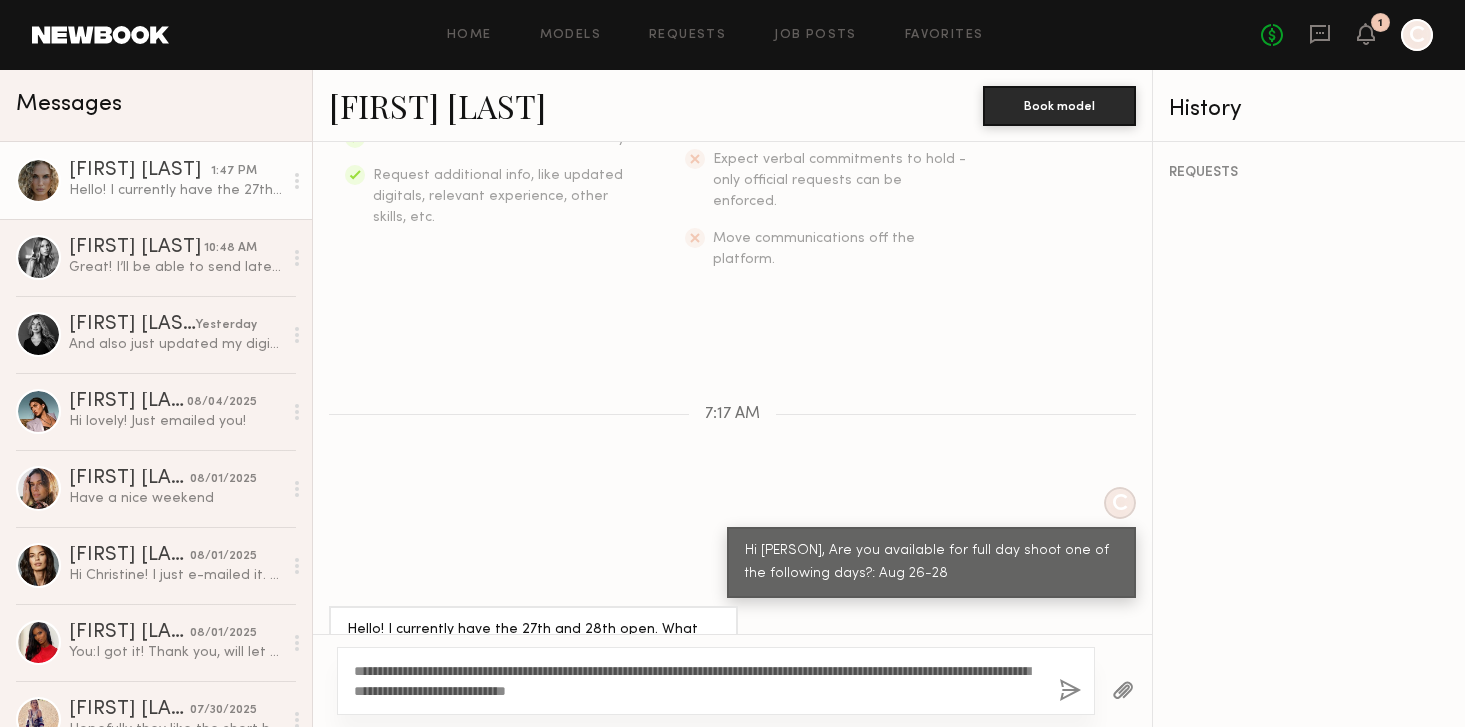 click 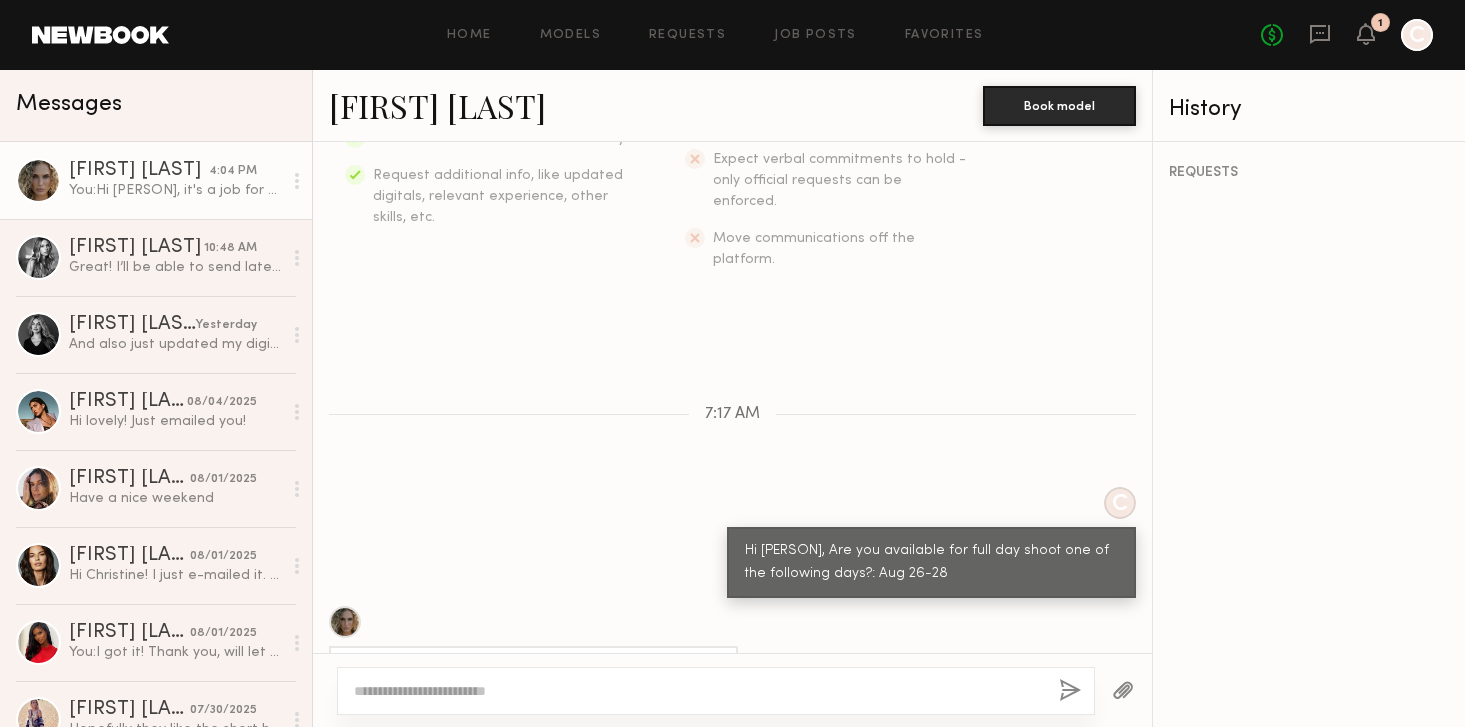 scroll, scrollTop: 725, scrollLeft: 0, axis: vertical 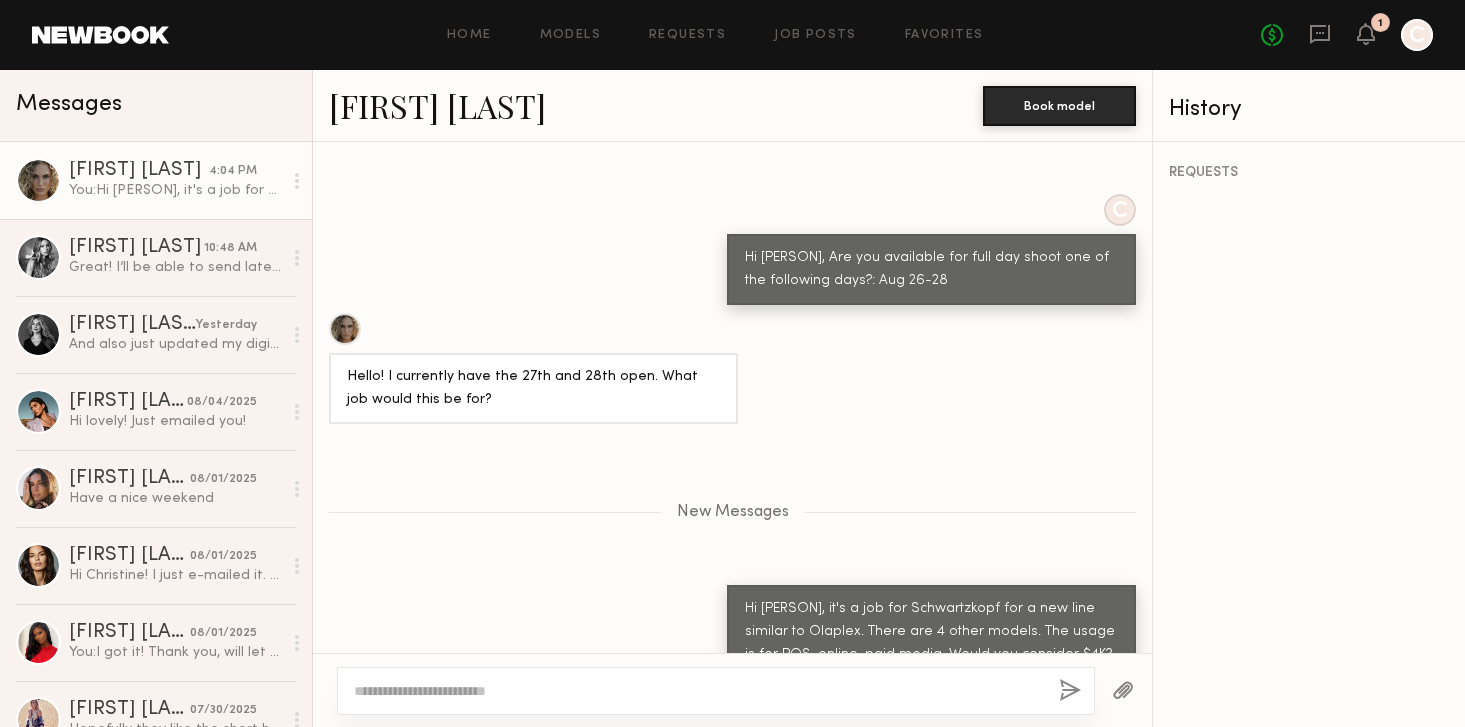 click on "[NAME] [LAST]" 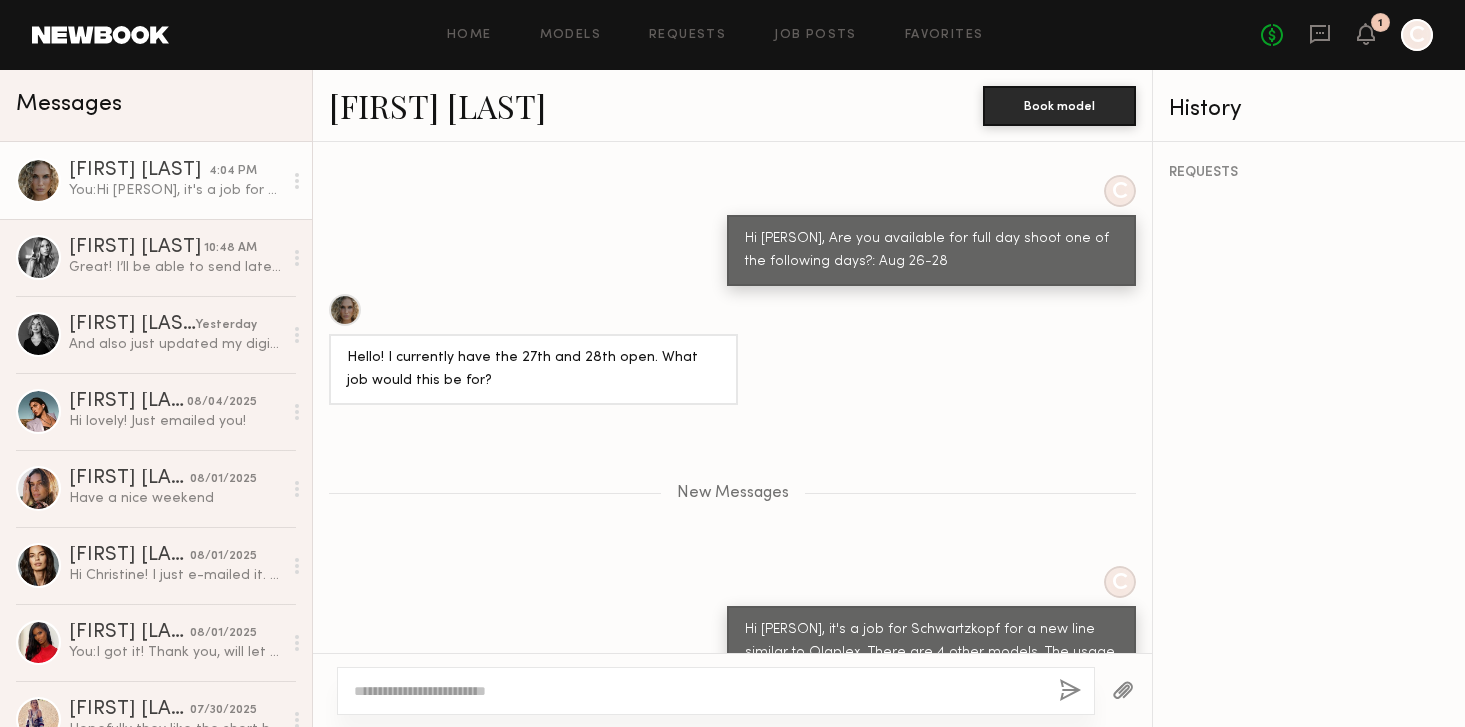 scroll, scrollTop: 821, scrollLeft: 0, axis: vertical 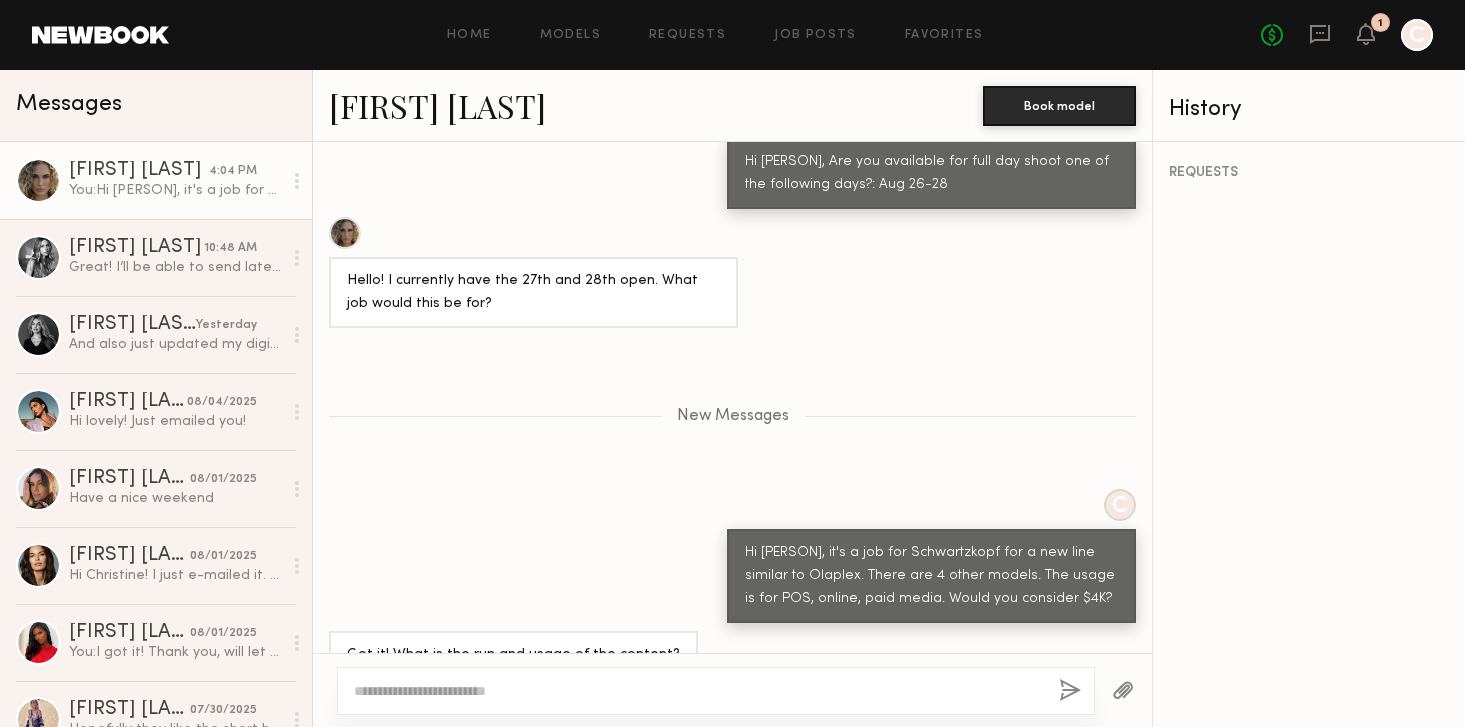 click 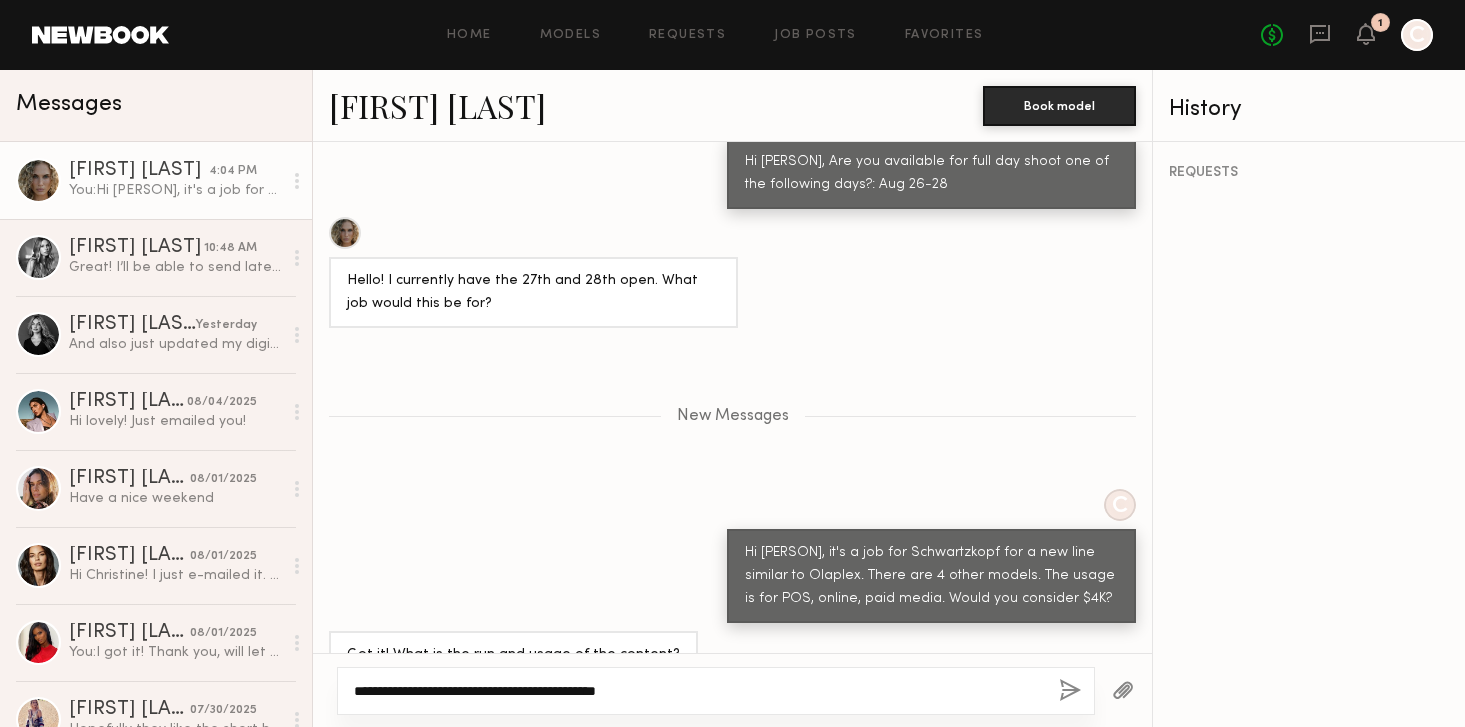 click on "**********" 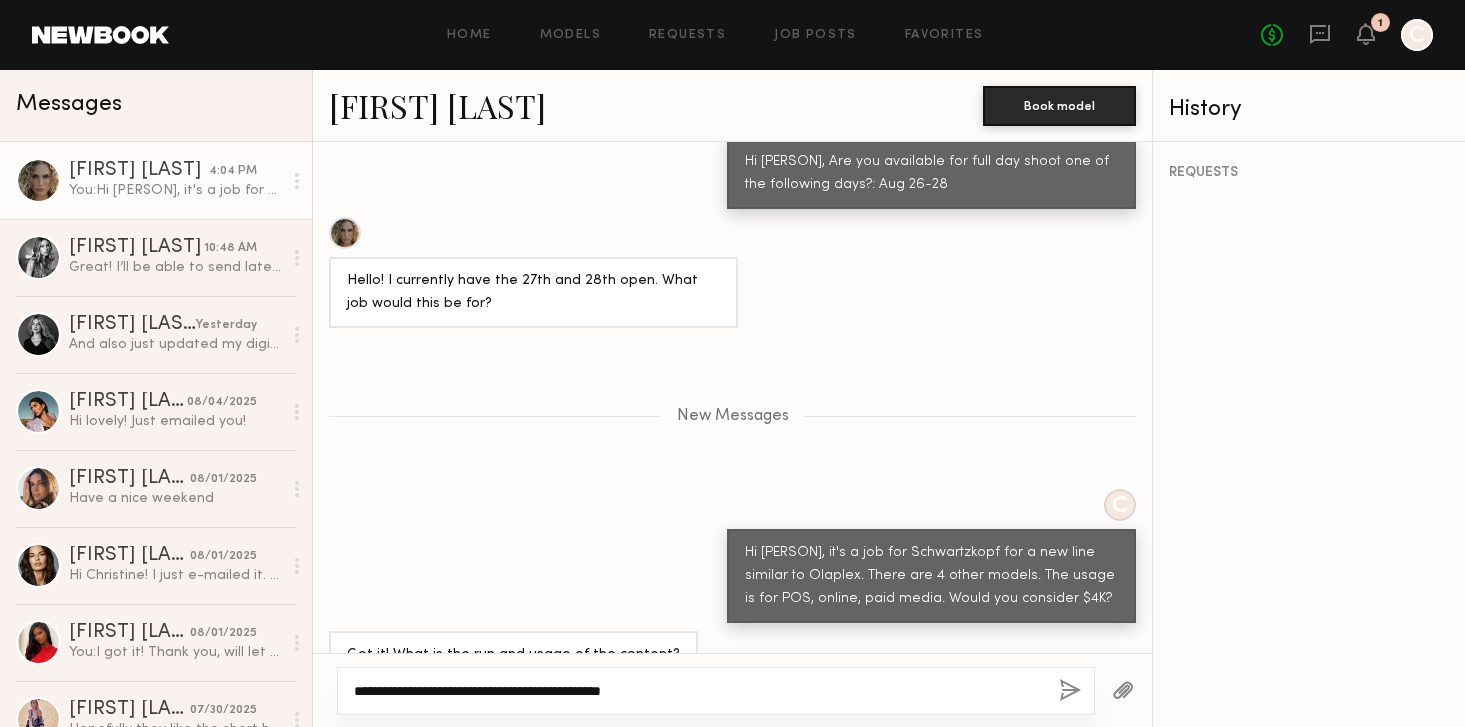 click on "**********" 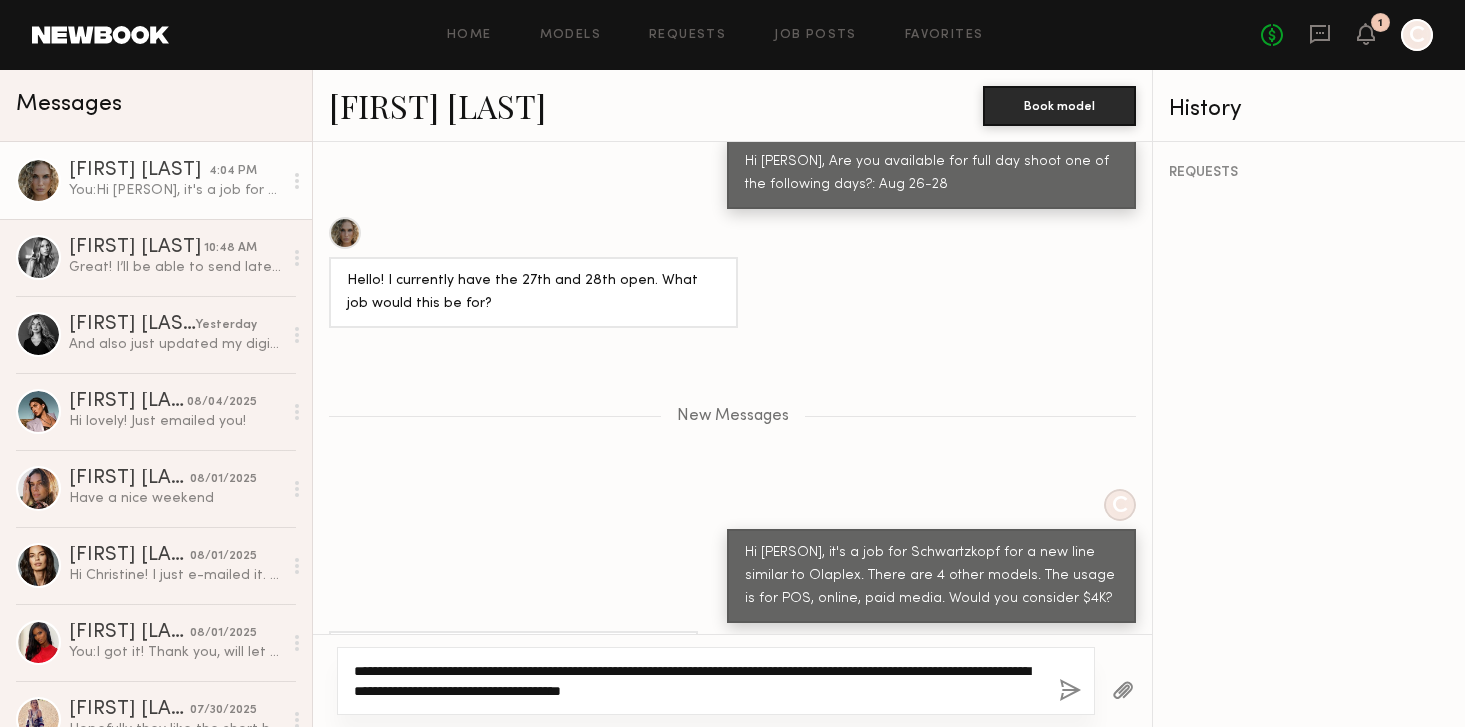 click on "**********" 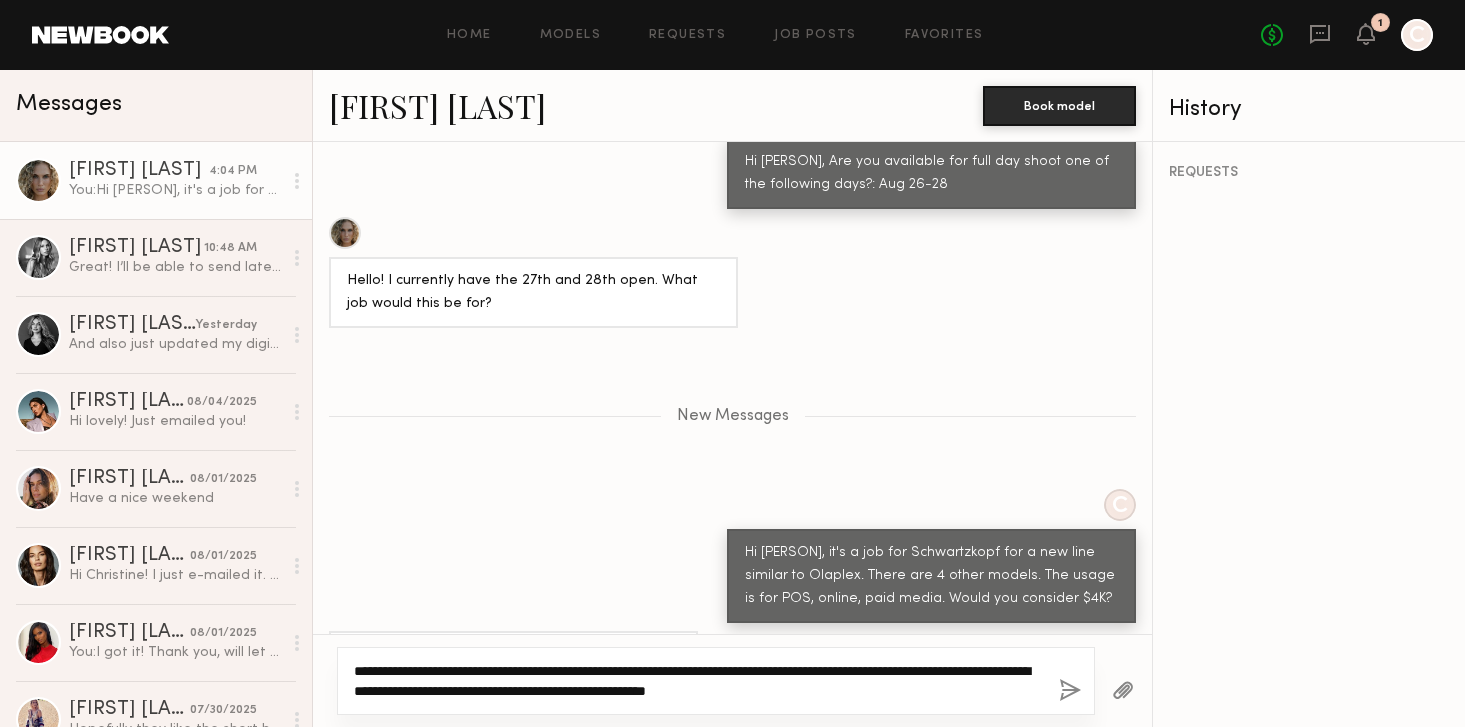 click on "**********" 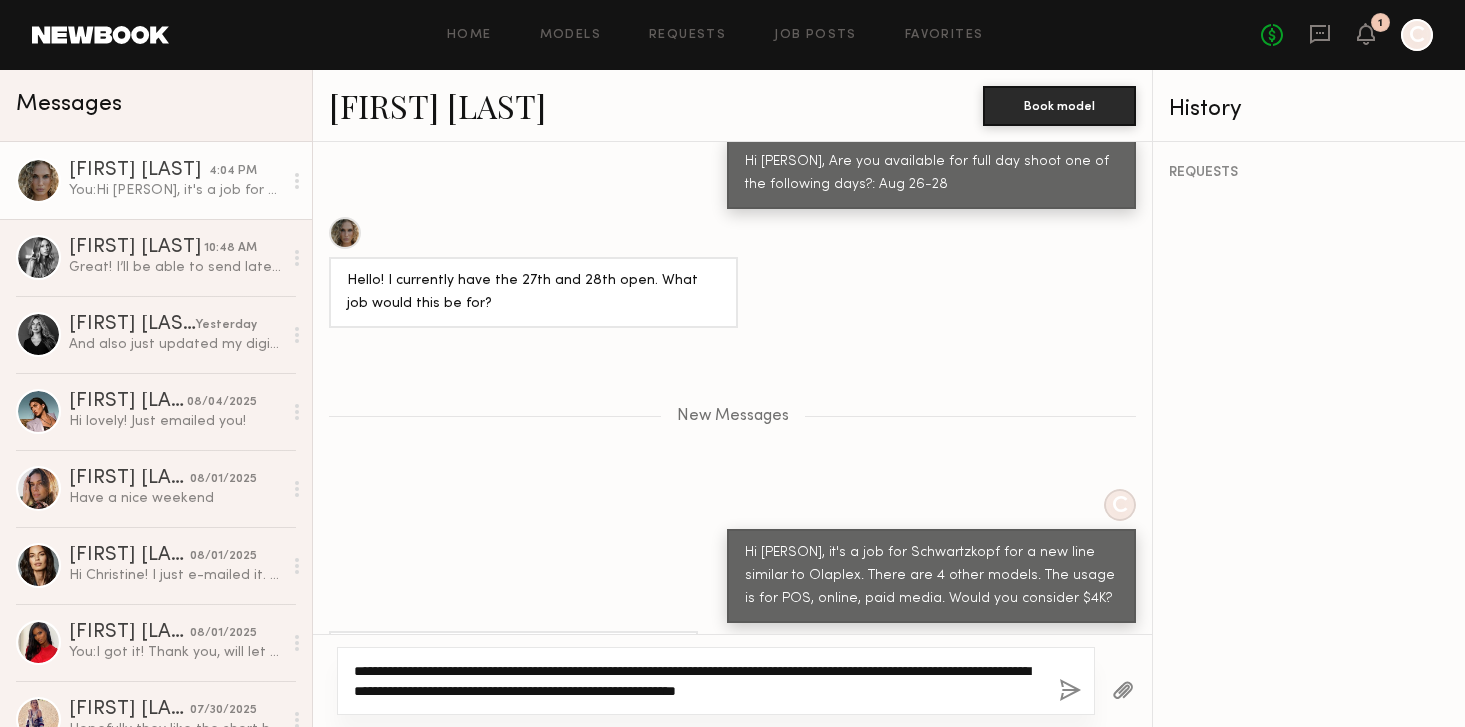 click on "**********" 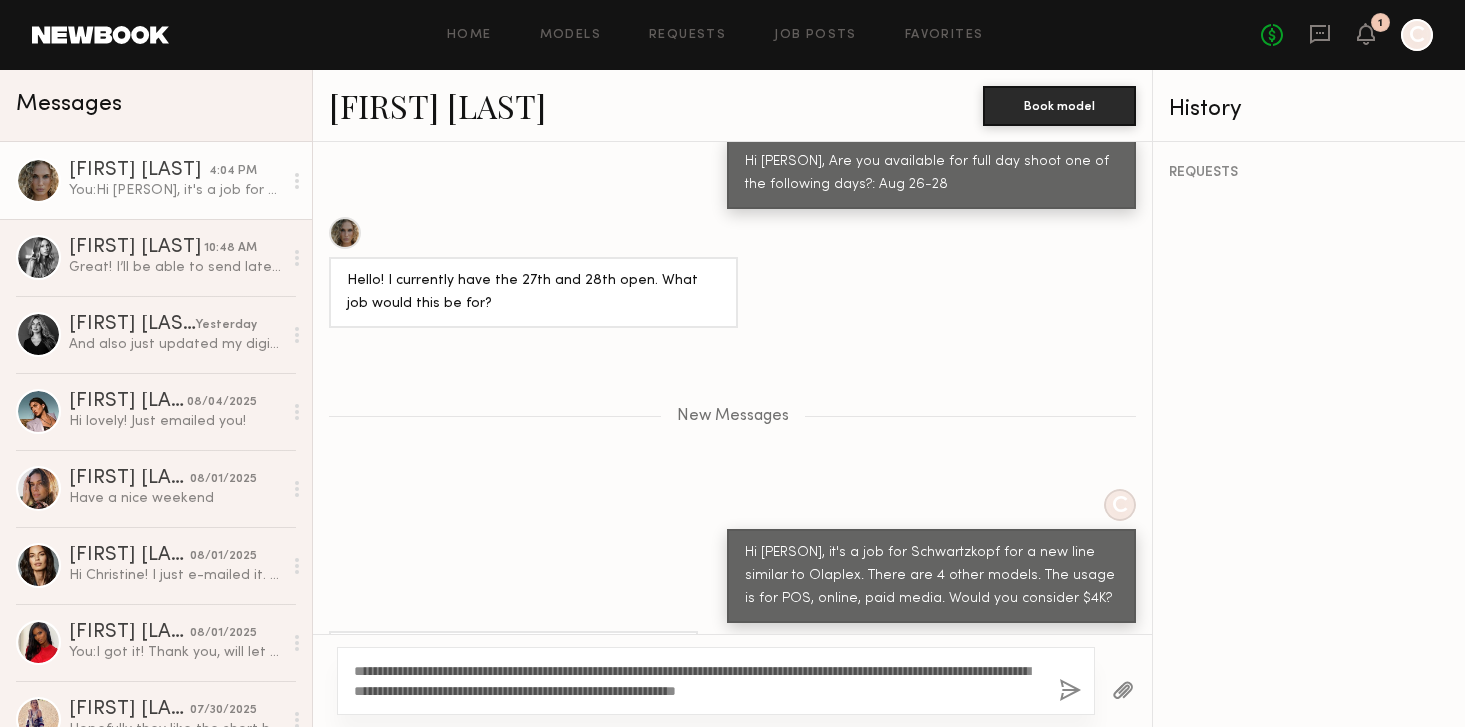 click 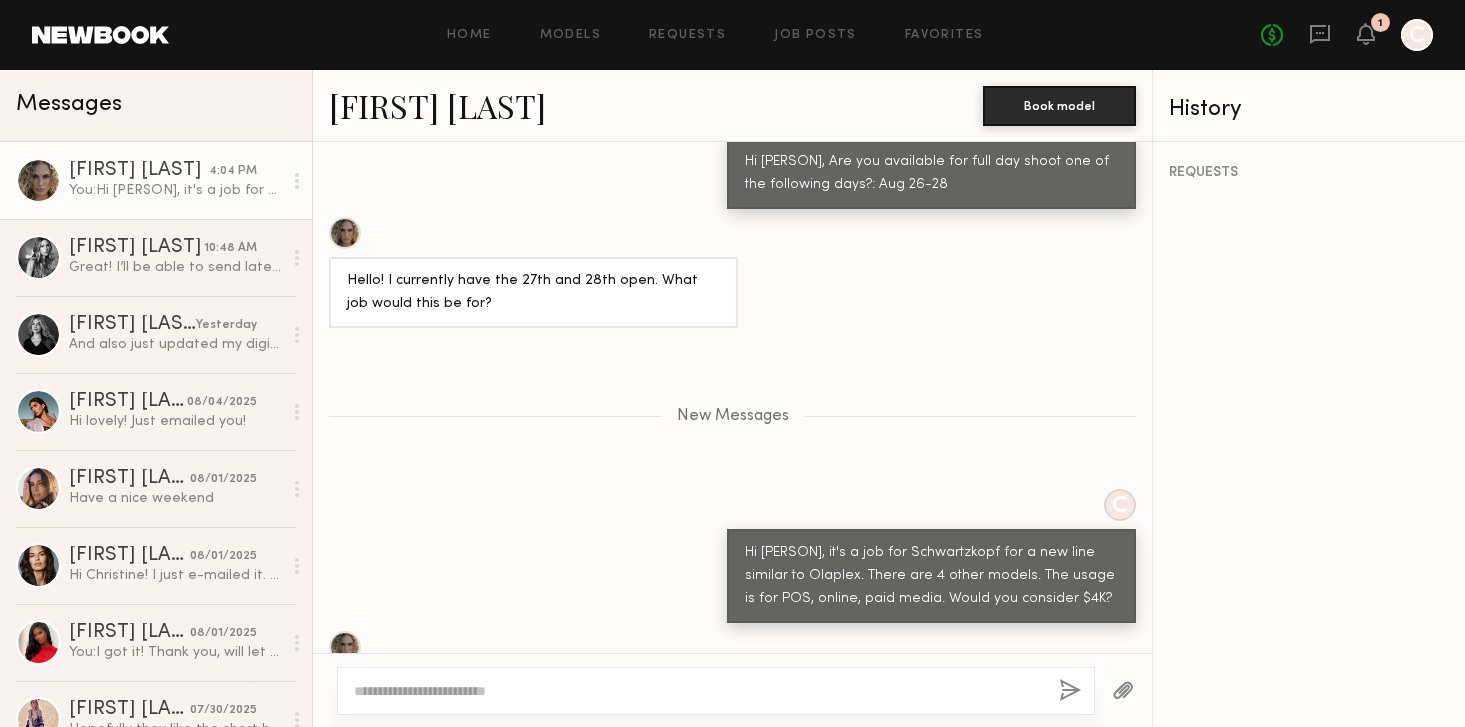 scroll, scrollTop: 986, scrollLeft: 0, axis: vertical 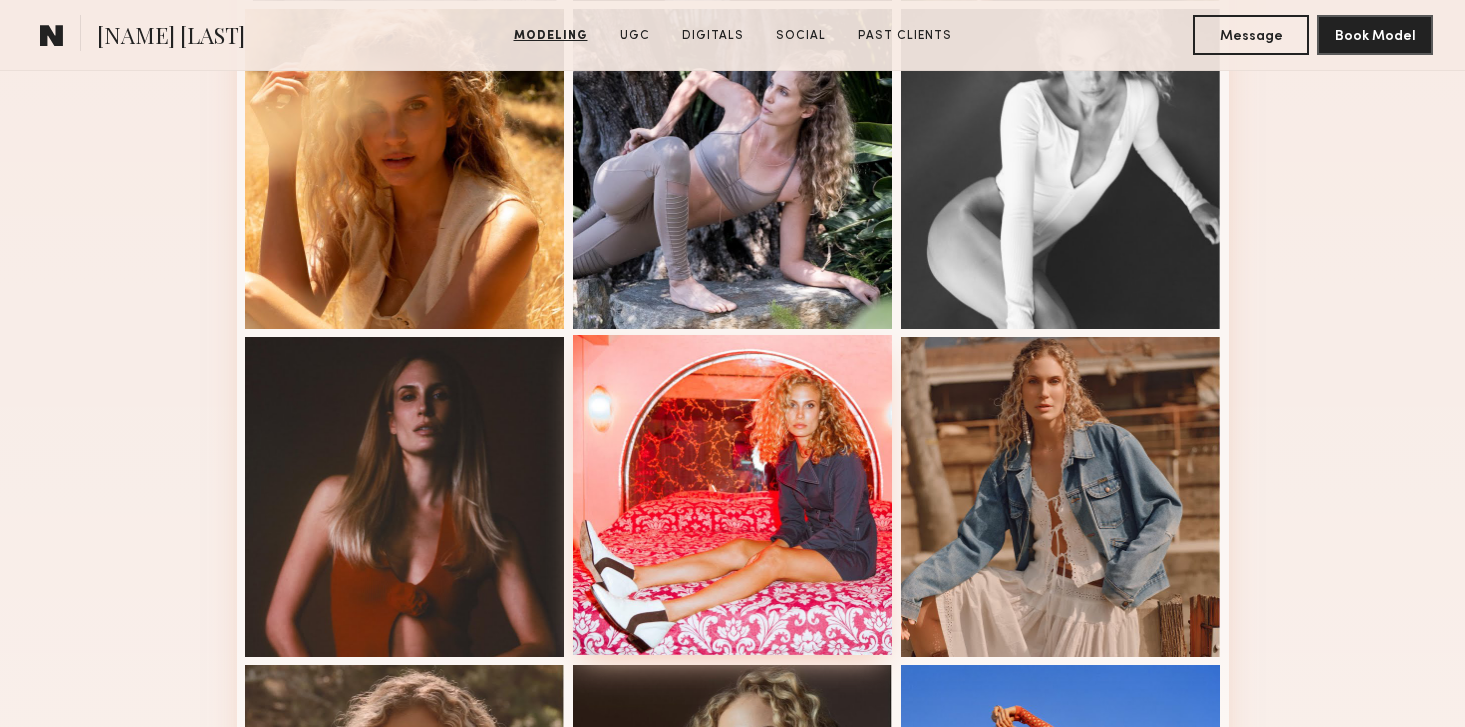 click at bounding box center [733, 495] 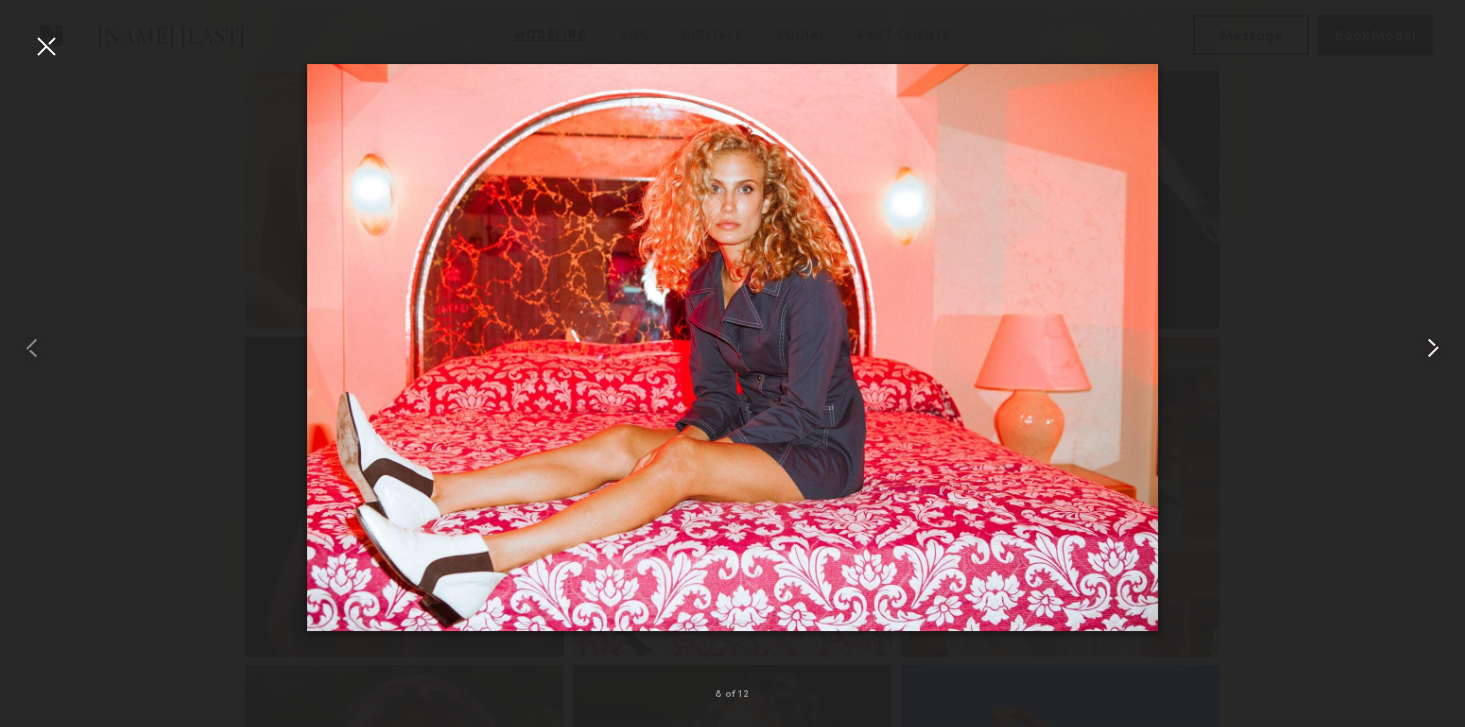 click at bounding box center (1433, 348) 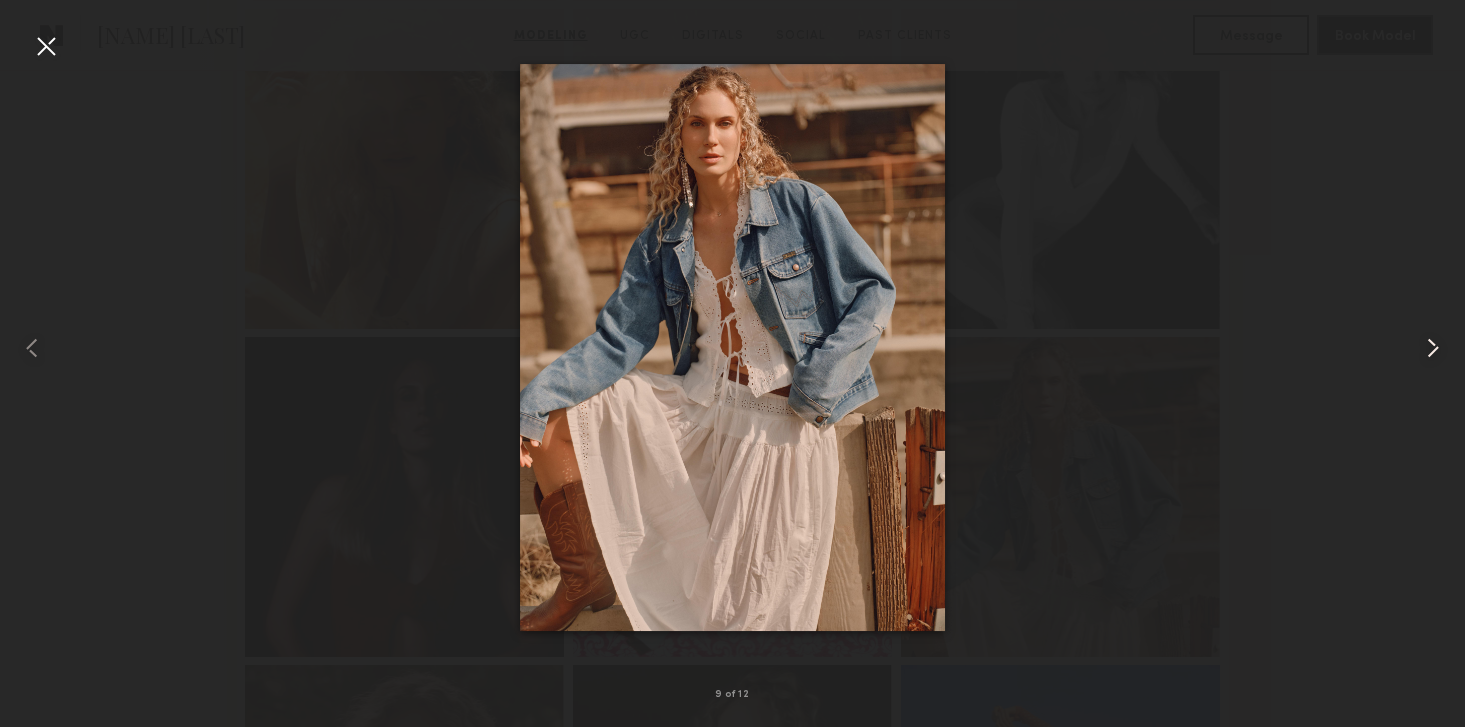 click at bounding box center (1433, 348) 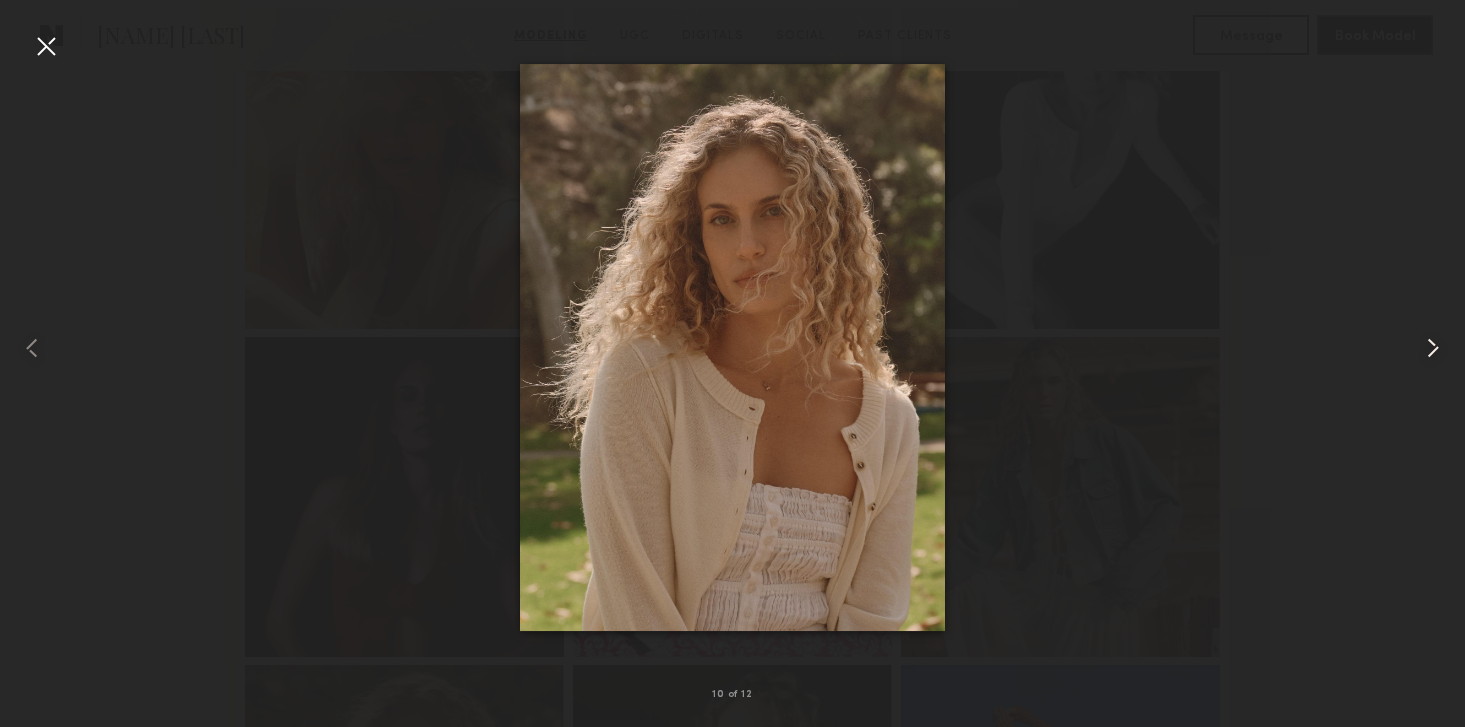 click at bounding box center [1433, 348] 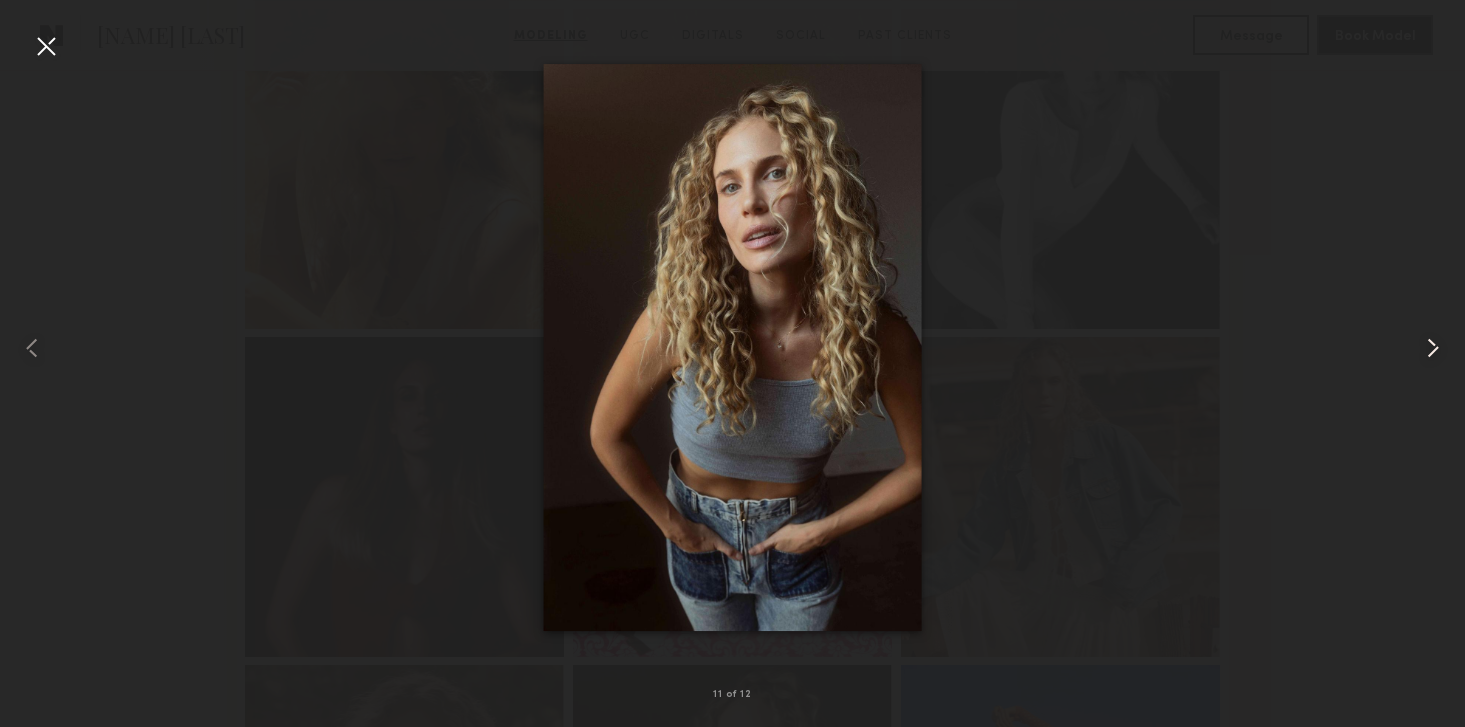 click at bounding box center (1433, 348) 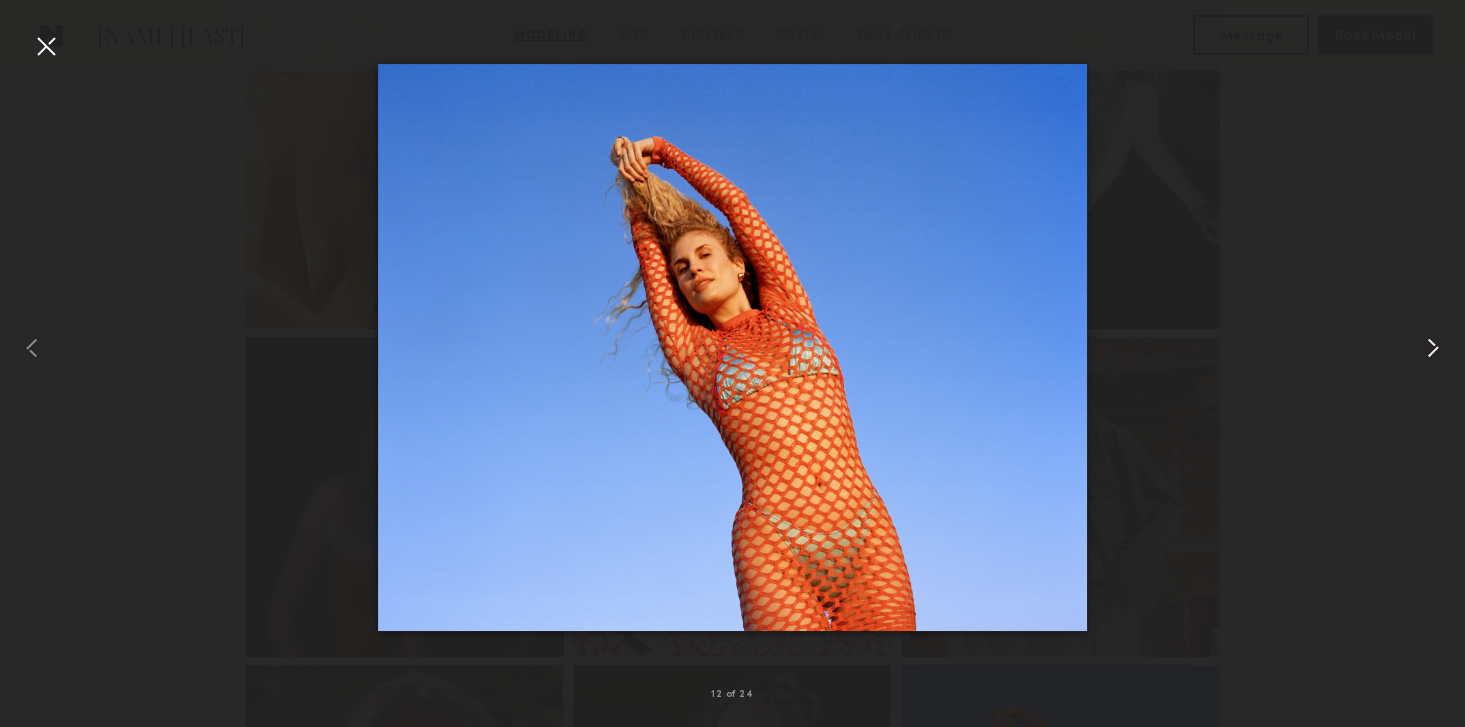 click at bounding box center [1433, 348] 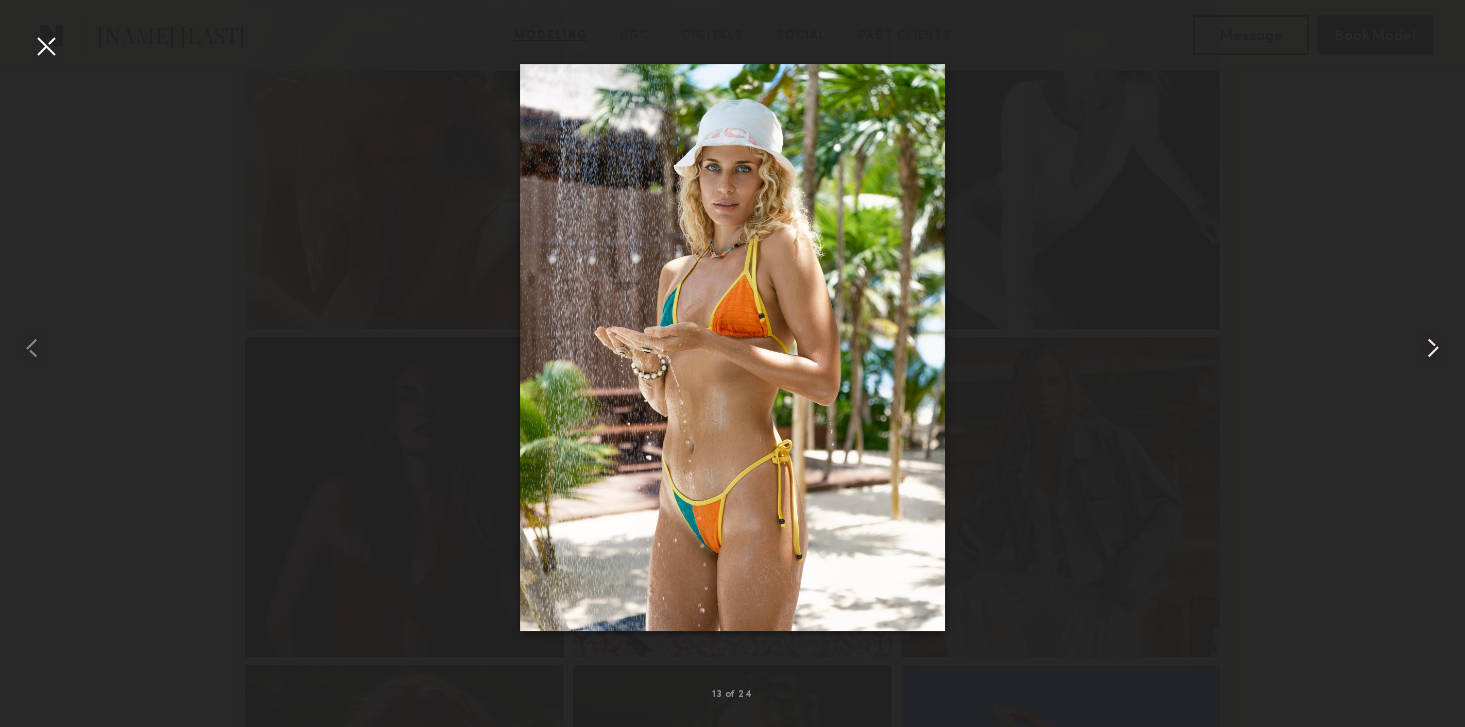 click at bounding box center [1433, 348] 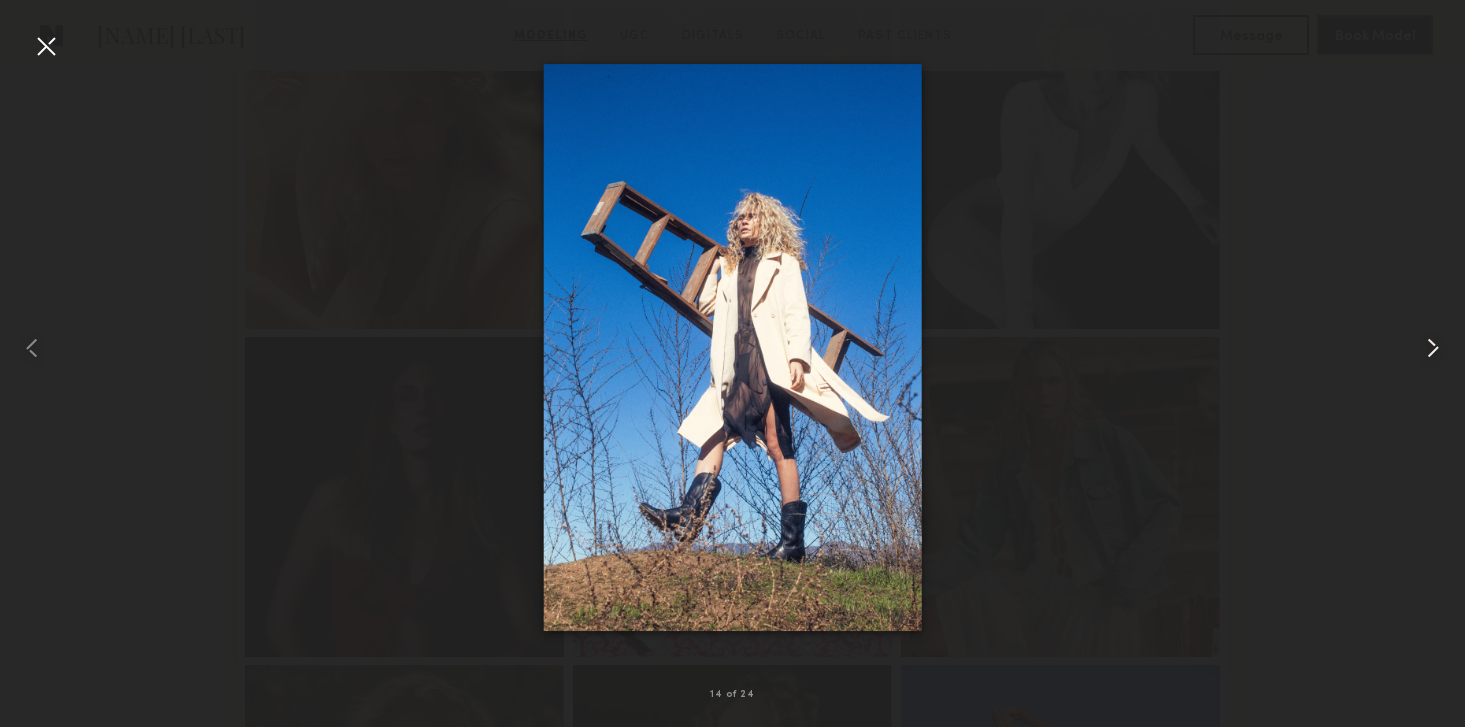 click at bounding box center (1433, 348) 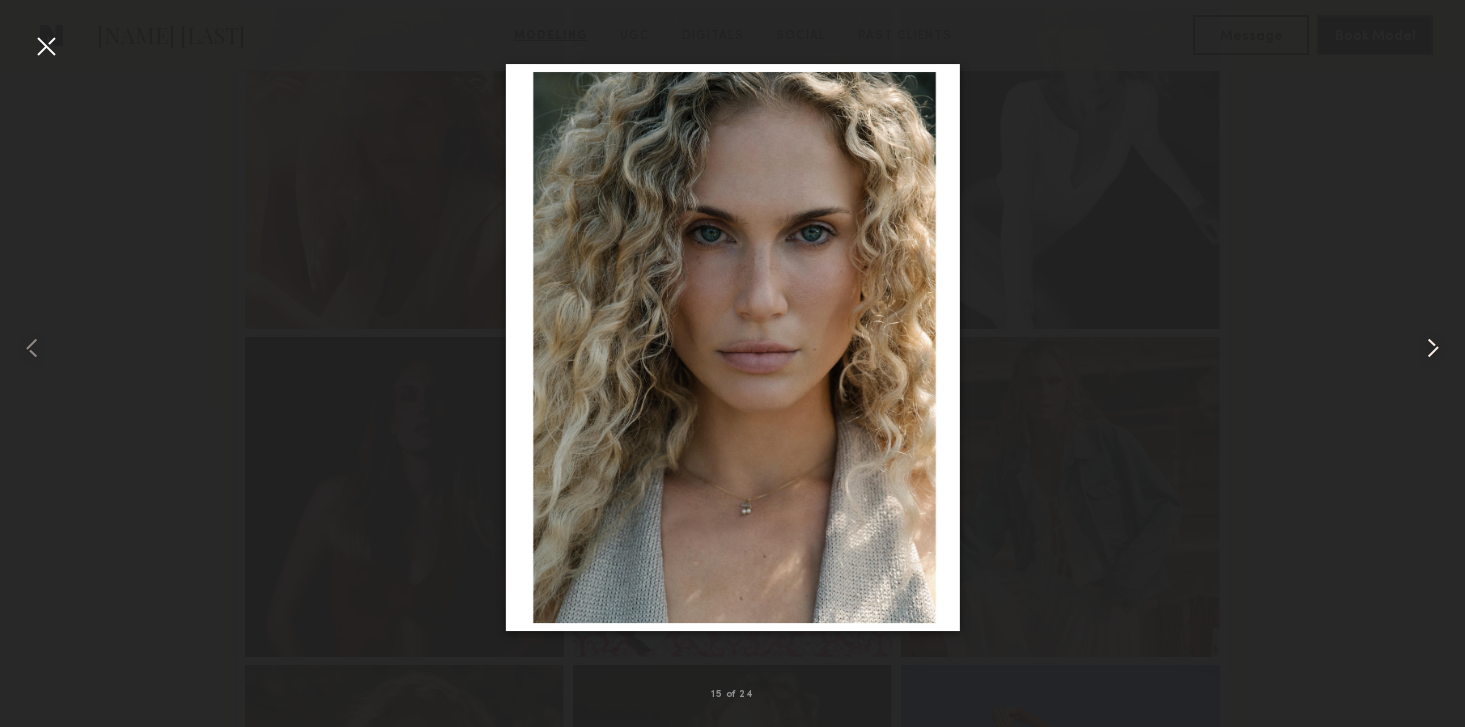 click at bounding box center (1433, 348) 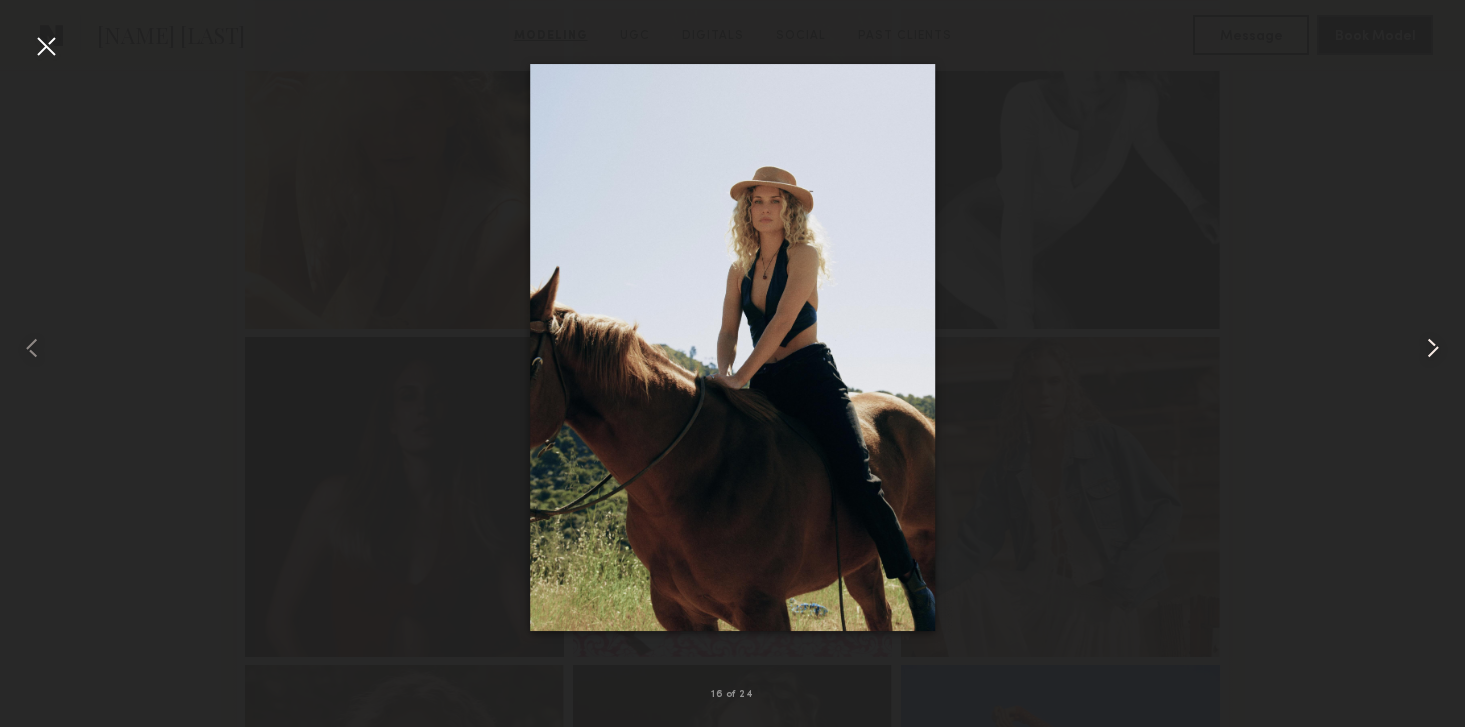 click at bounding box center [1433, 348] 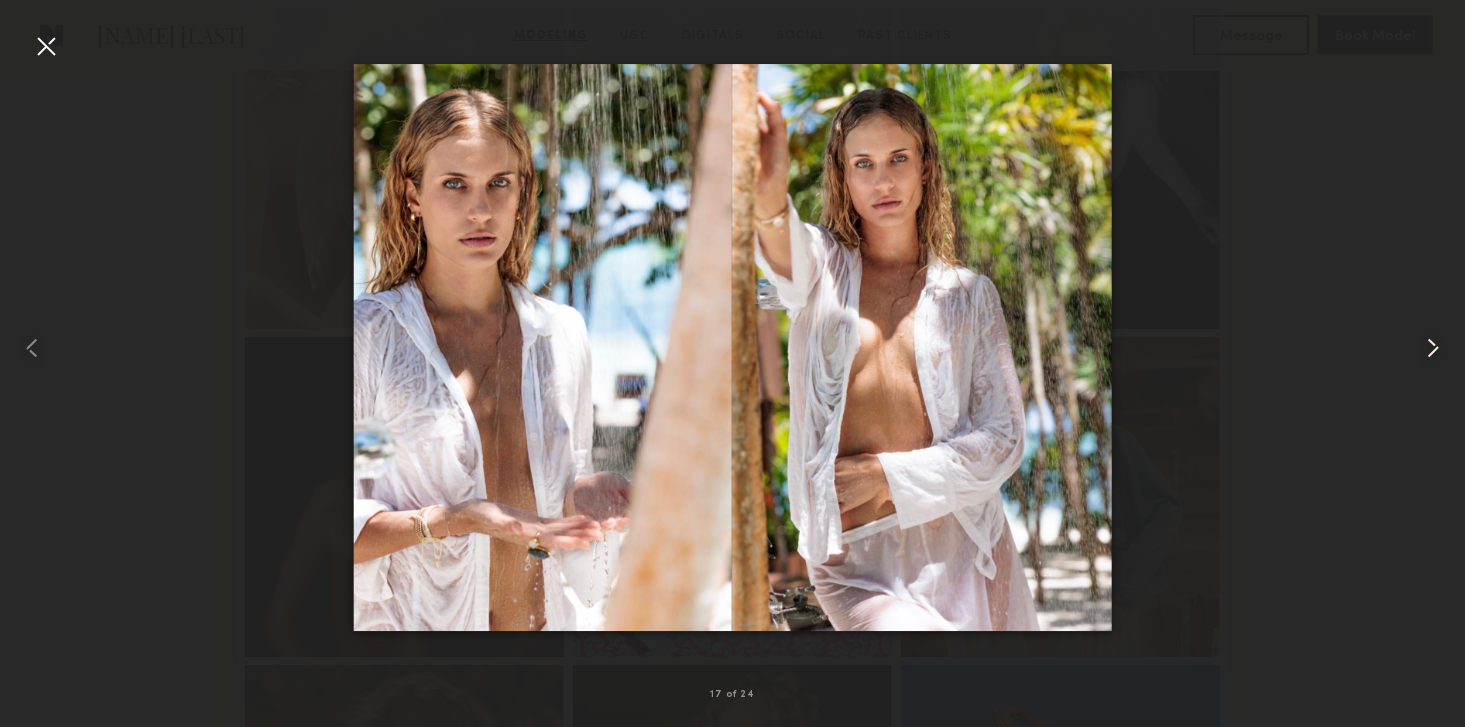click at bounding box center [1433, 348] 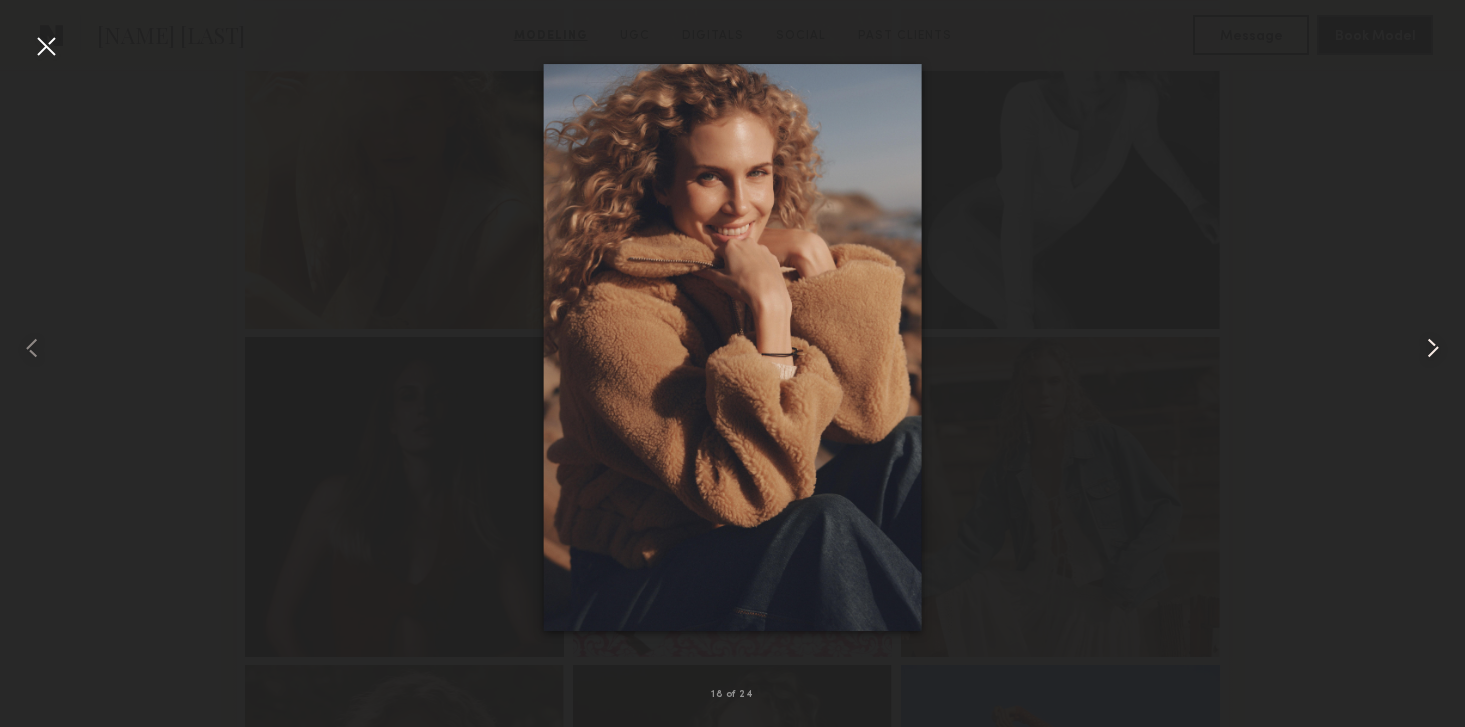 click at bounding box center (1433, 348) 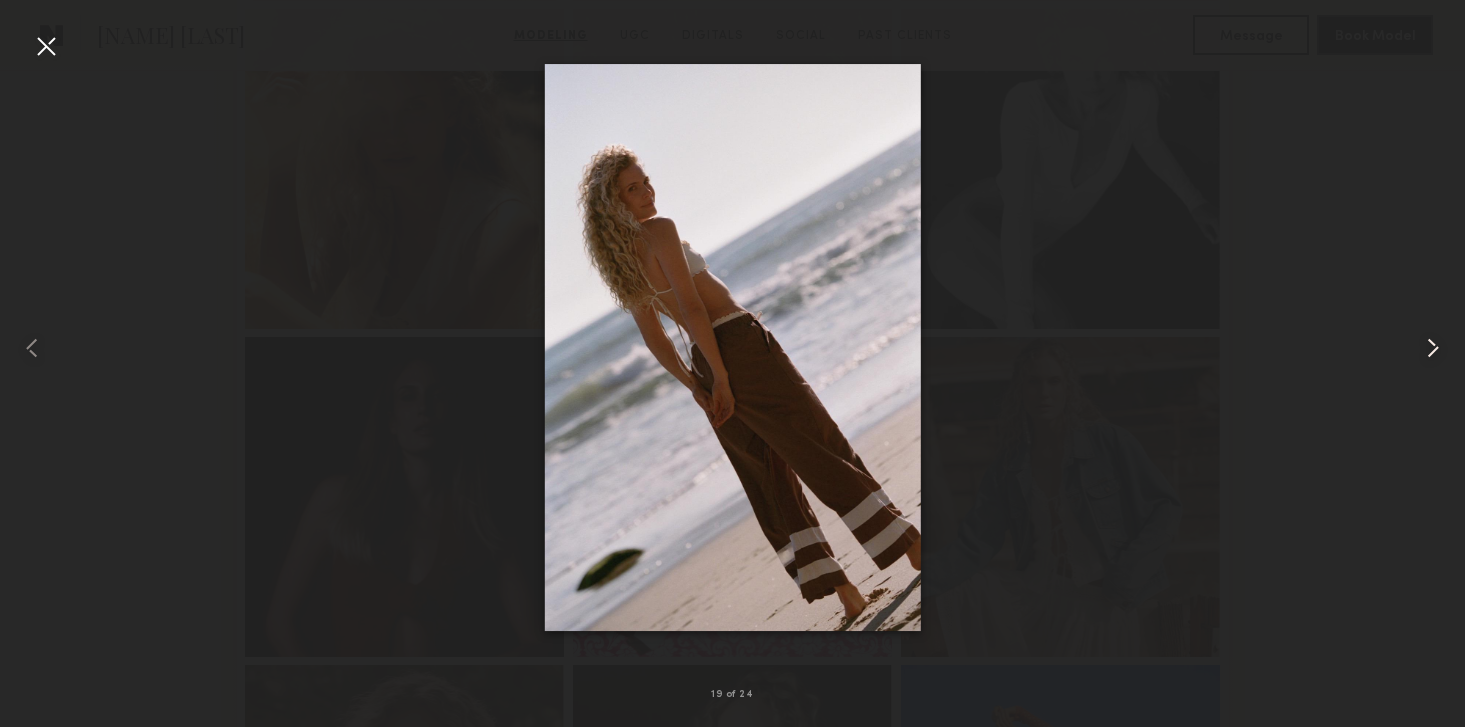 click at bounding box center (1433, 348) 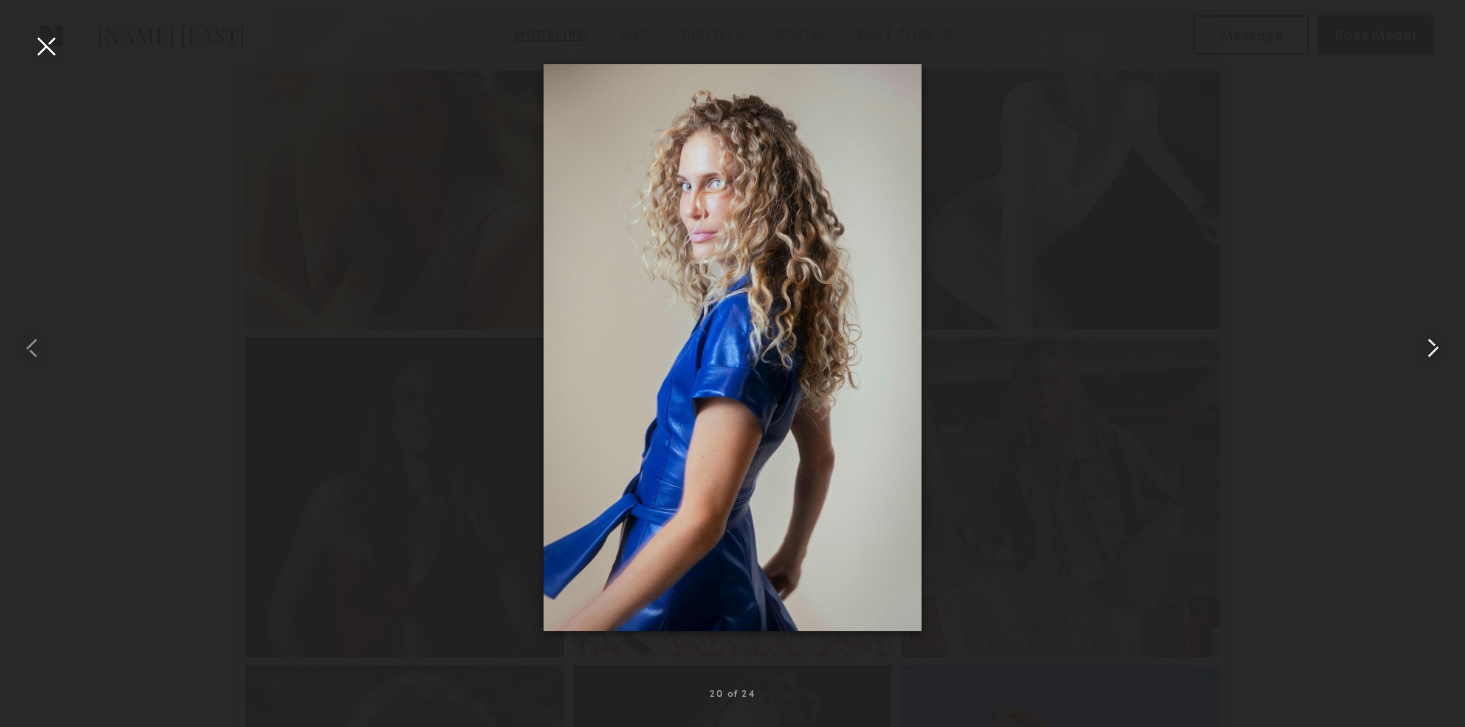 click at bounding box center [1433, 348] 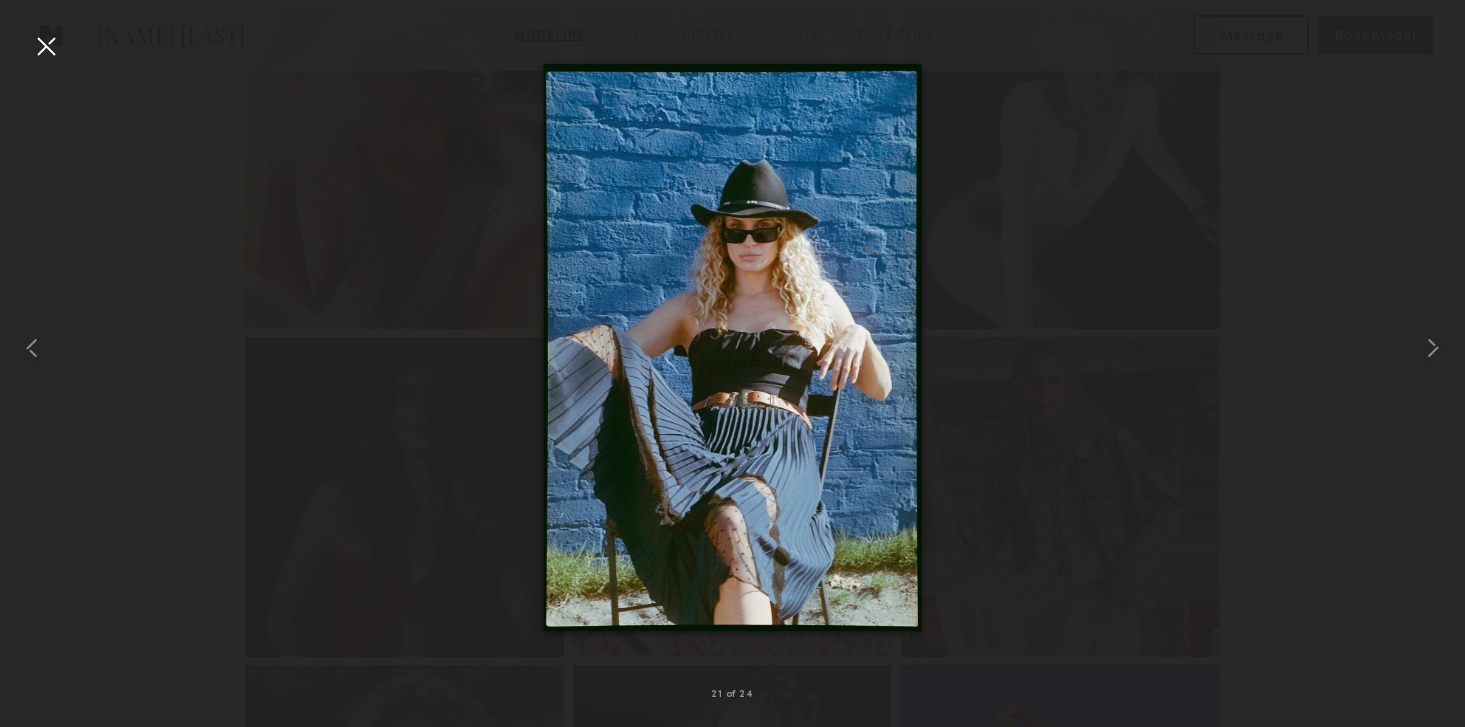 click at bounding box center (46, 46) 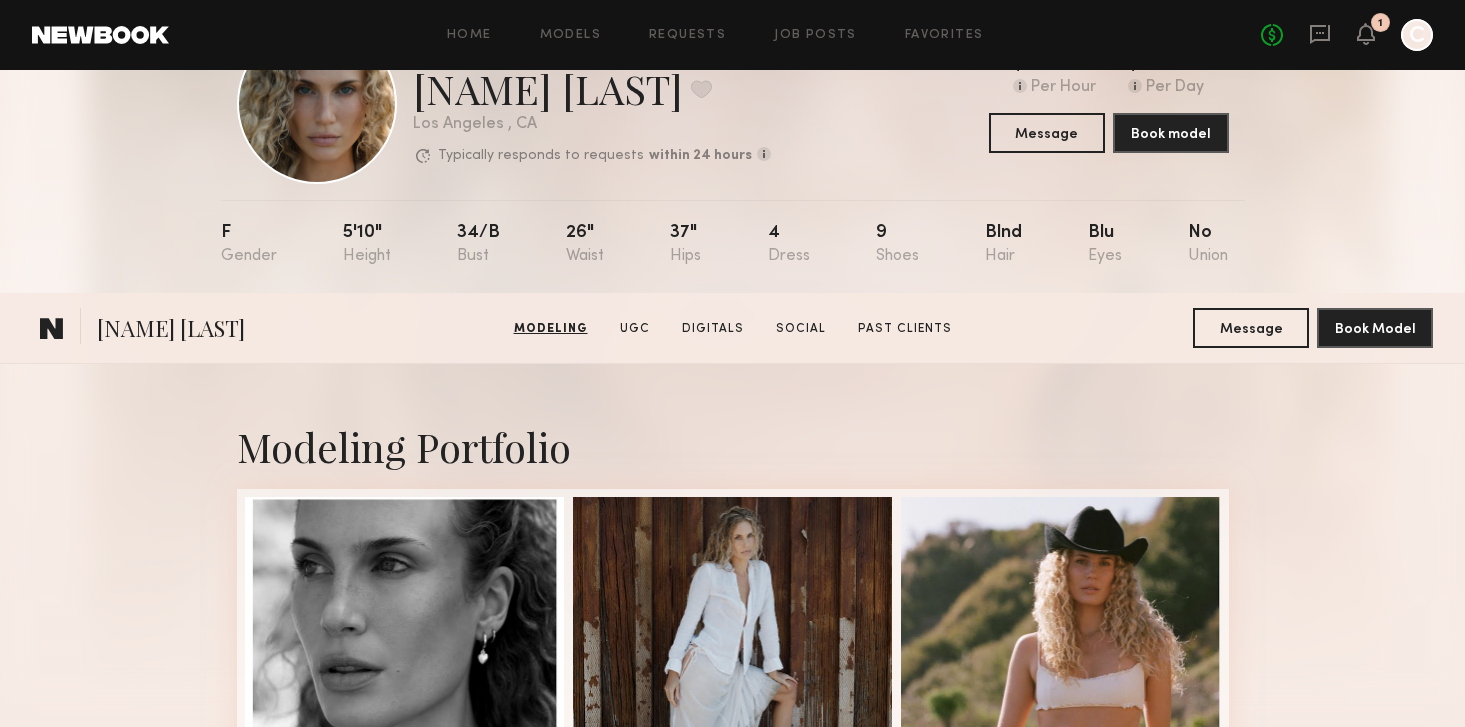 scroll, scrollTop: 0, scrollLeft: 0, axis: both 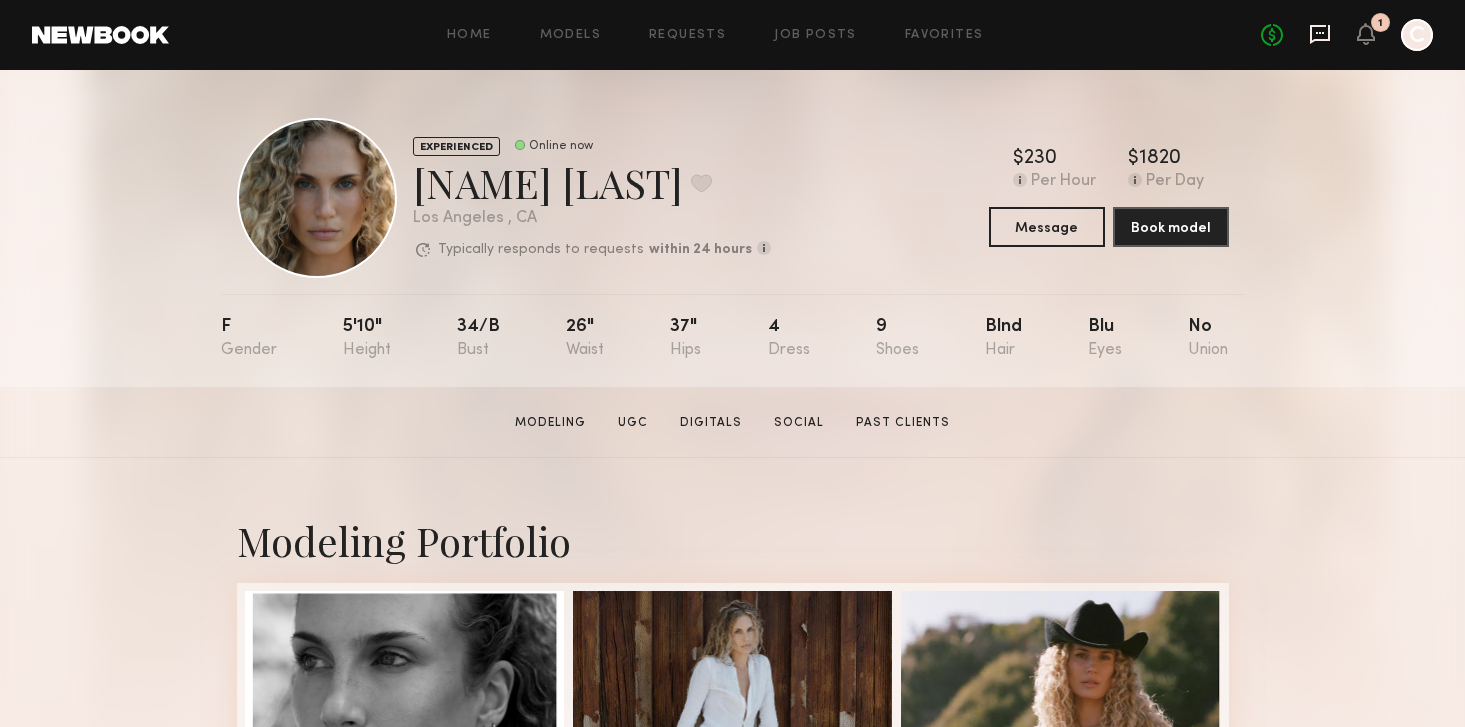 click 